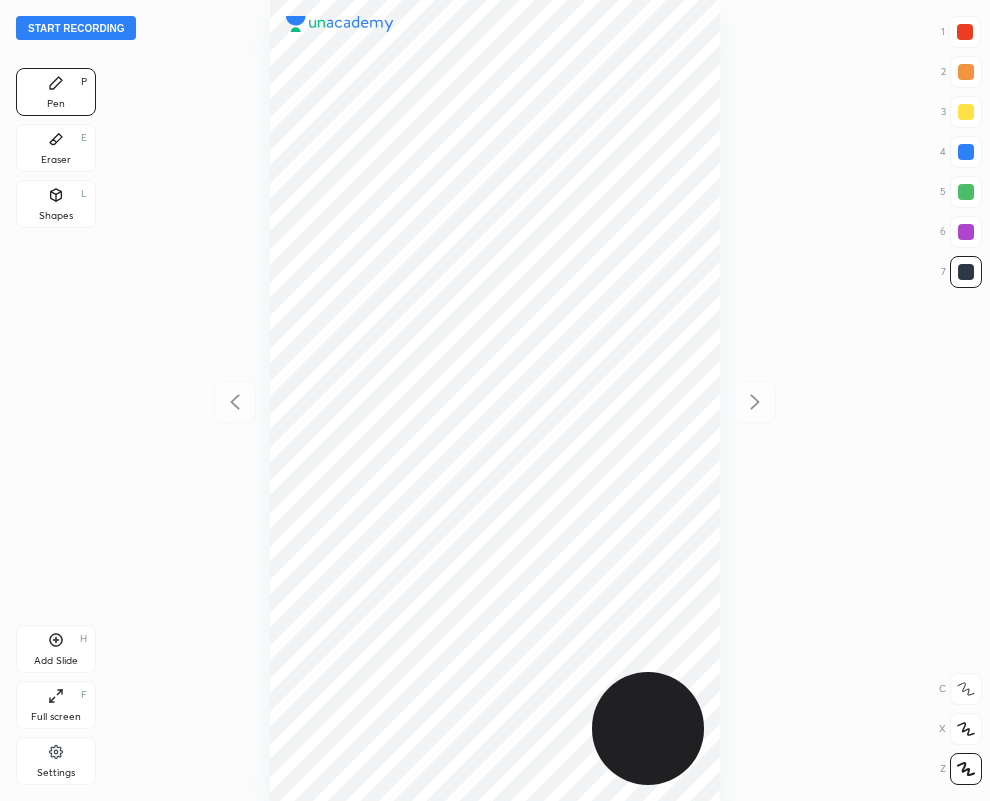 scroll, scrollTop: 0, scrollLeft: 0, axis: both 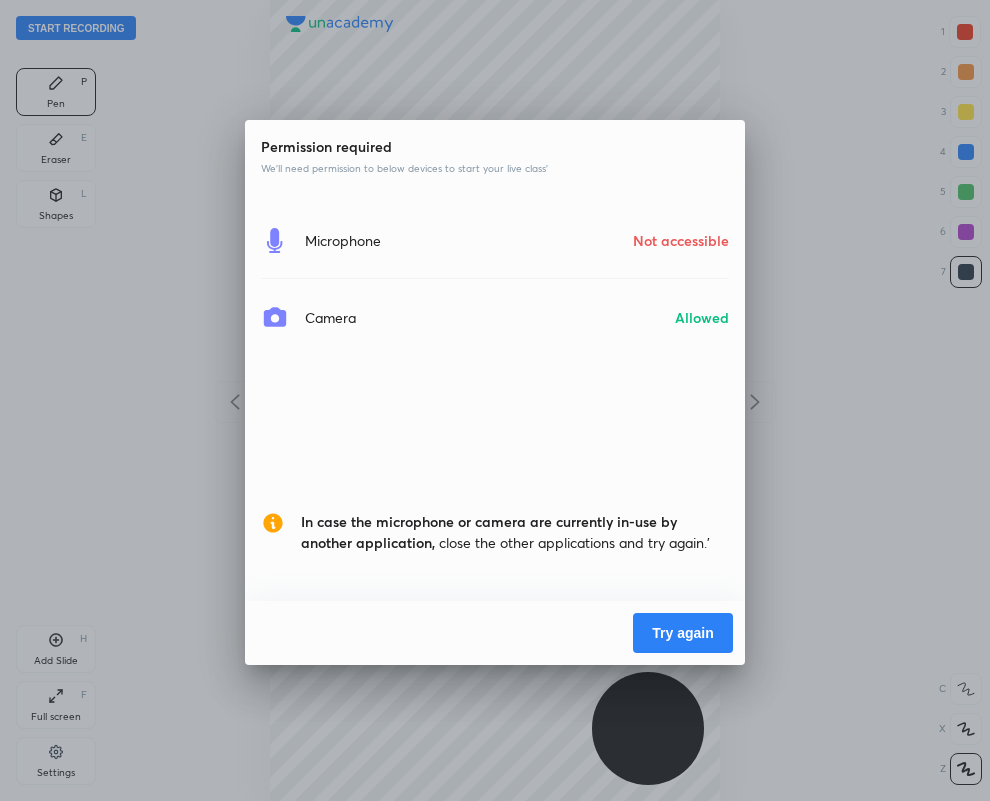 click on "Try again" at bounding box center (683, 633) 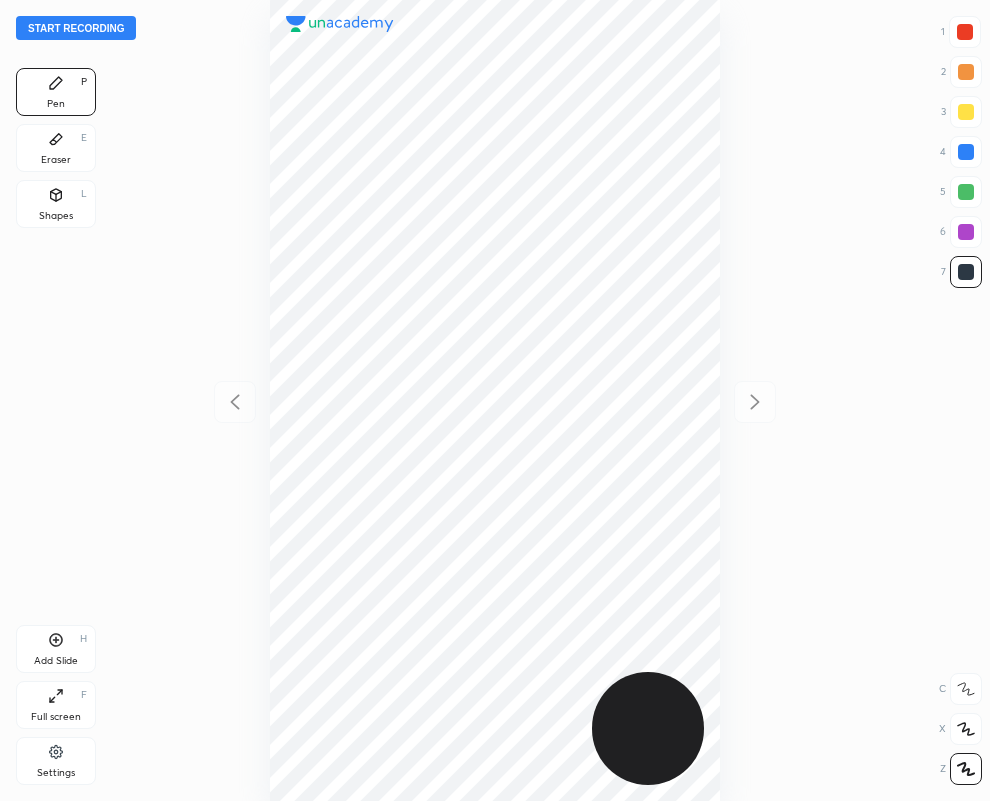scroll, scrollTop: 0, scrollLeft: 0, axis: both 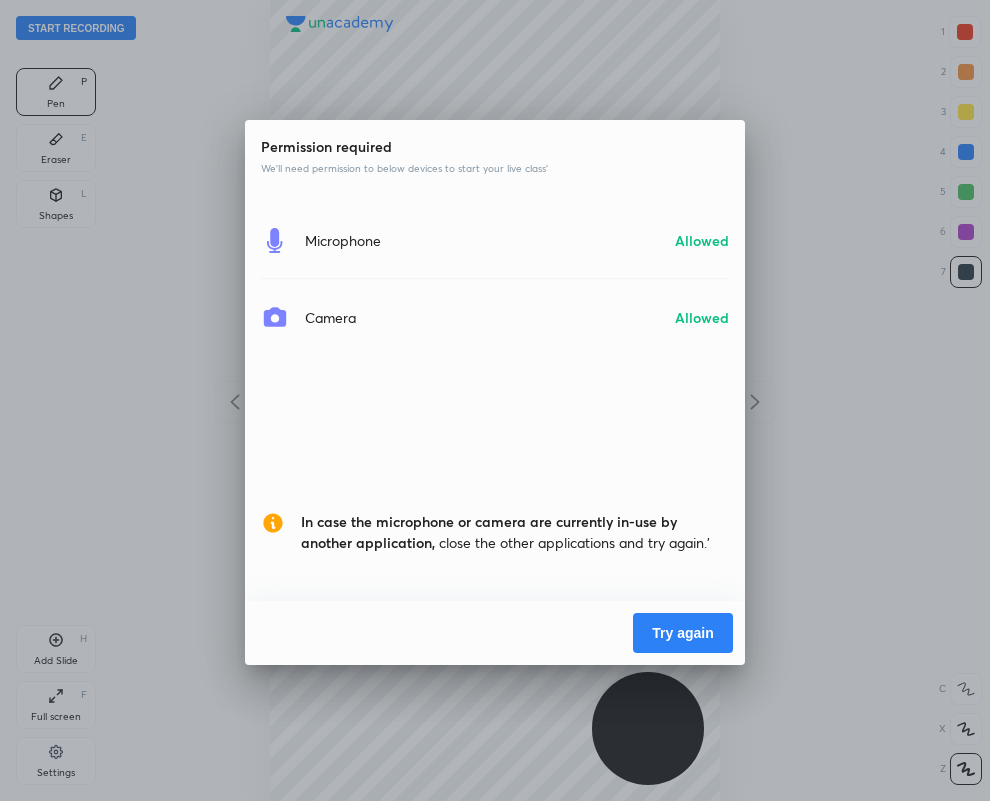 click on "Try again" at bounding box center [683, 633] 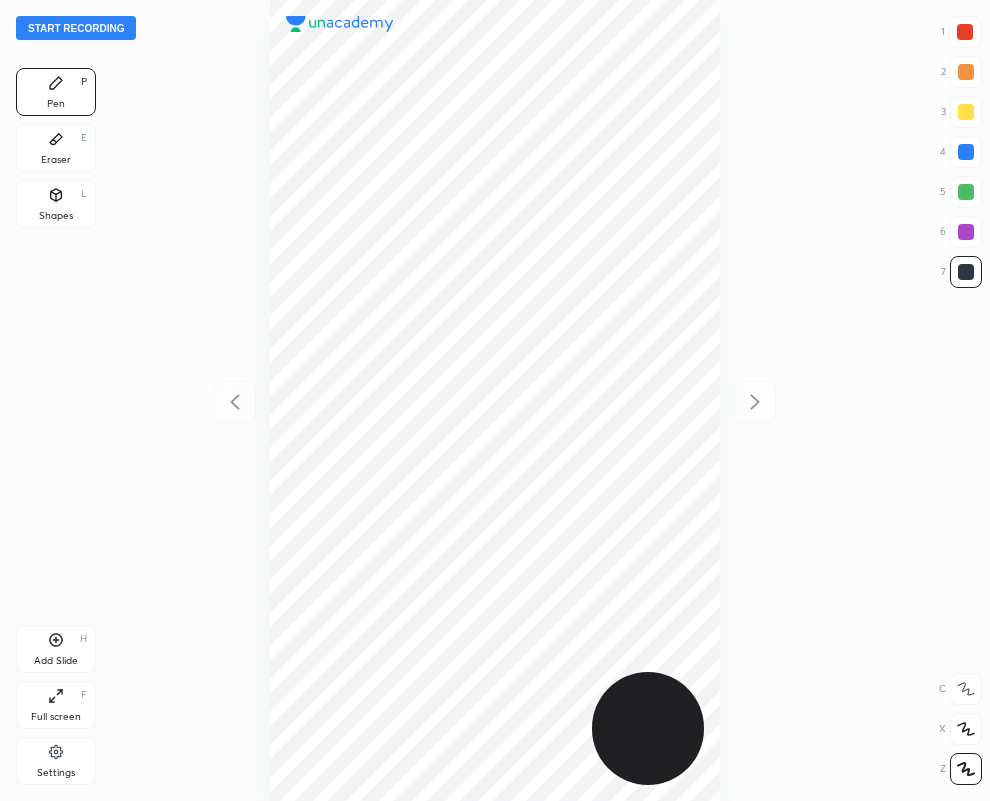 scroll, scrollTop: 0, scrollLeft: 0, axis: both 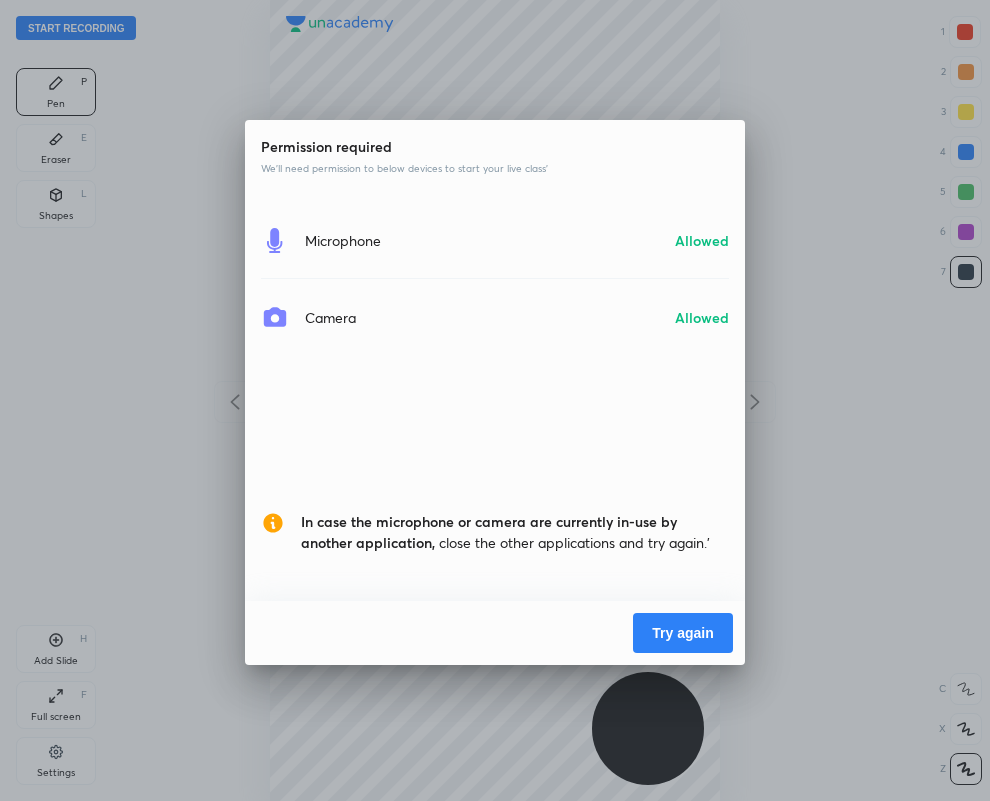 click on "Try again" at bounding box center (683, 633) 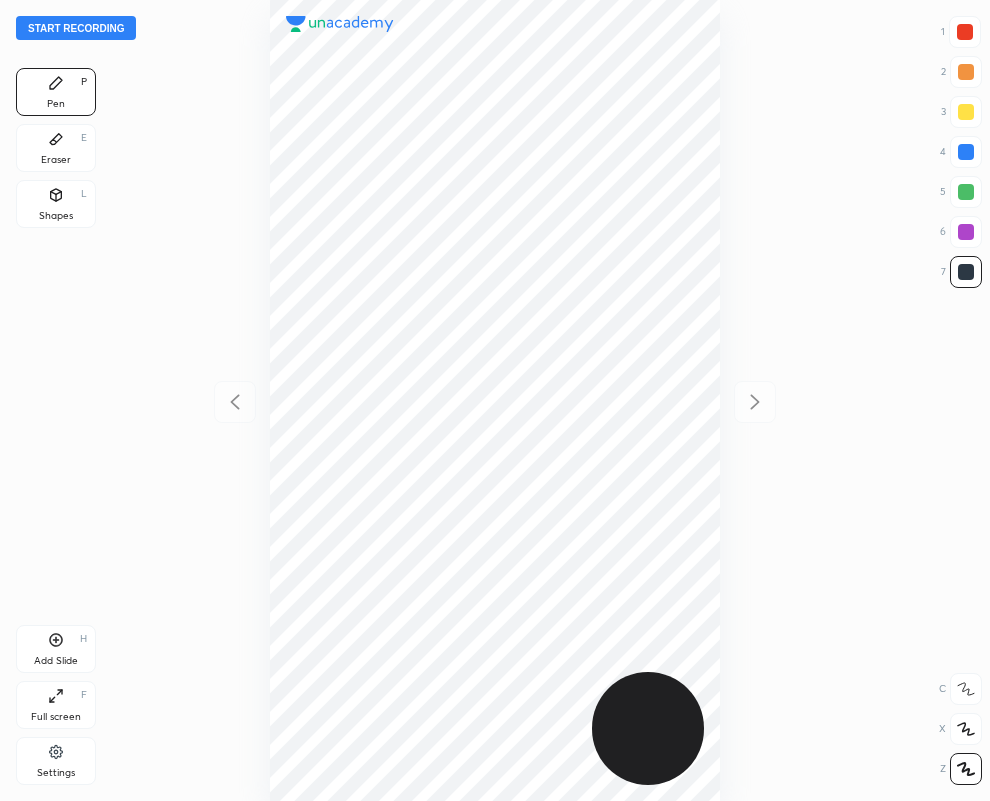 scroll, scrollTop: 0, scrollLeft: 0, axis: both 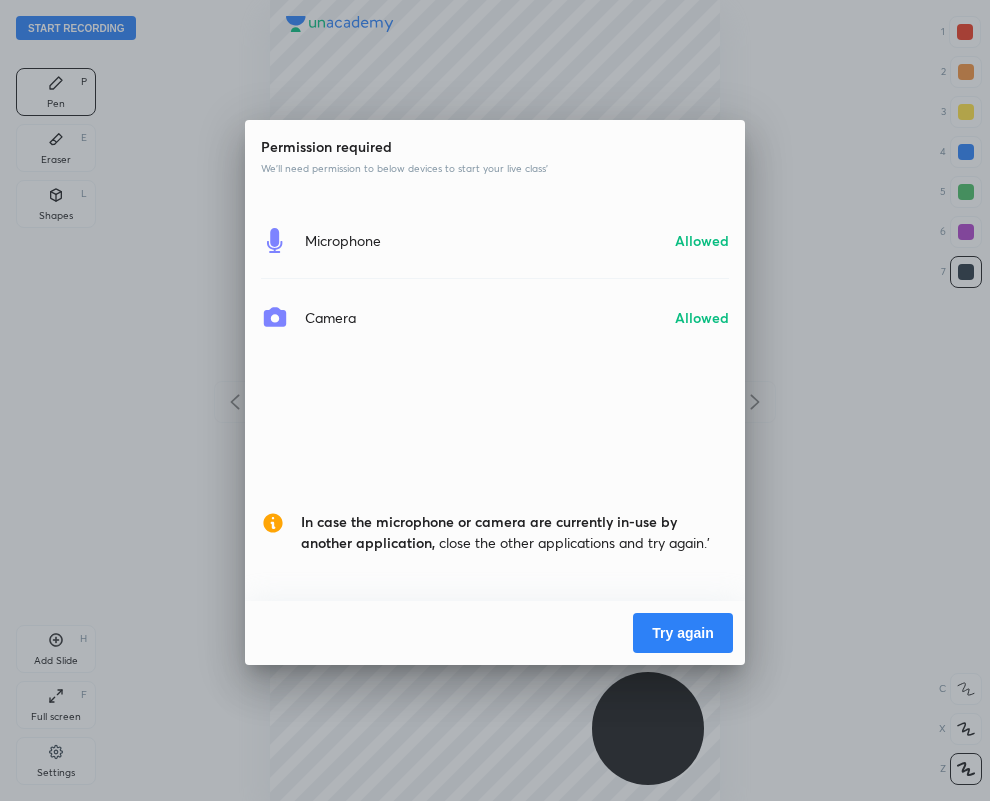 click on "Try again" at bounding box center [683, 633] 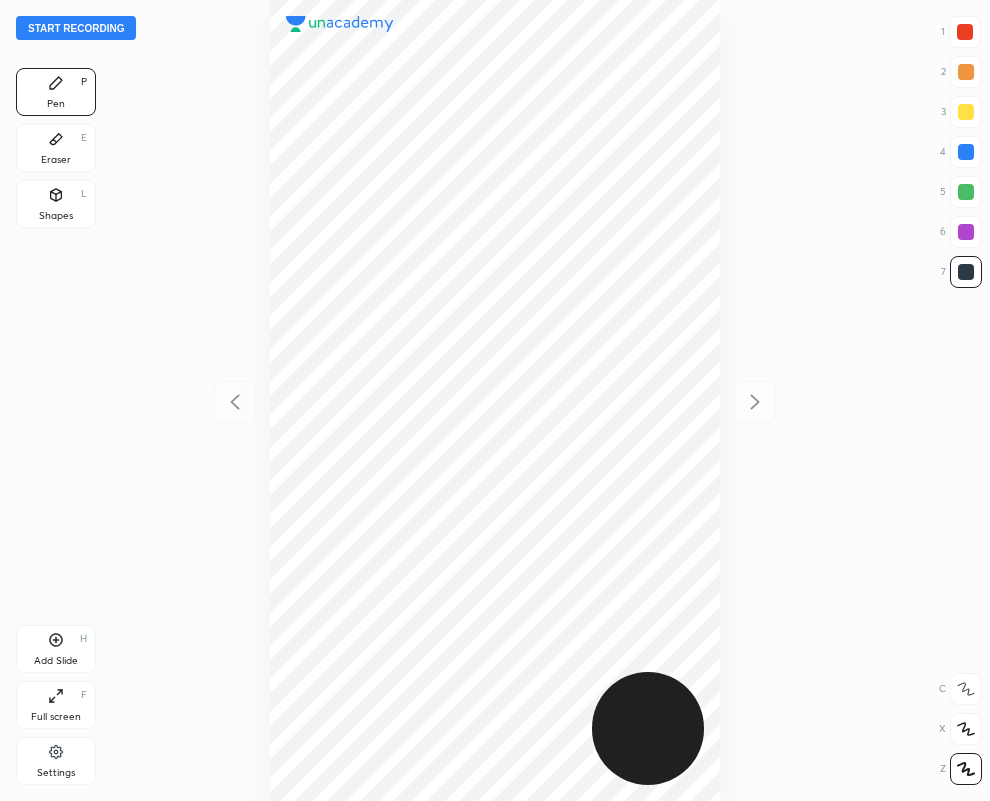 scroll, scrollTop: 0, scrollLeft: 0, axis: both 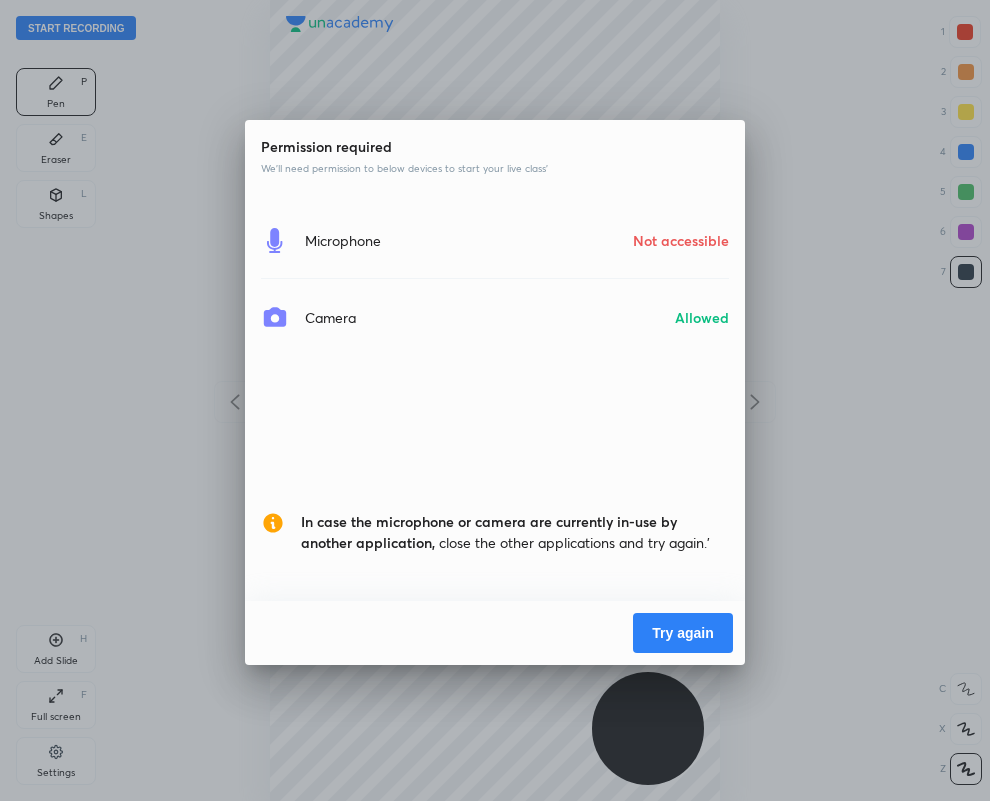 click on "Try again" at bounding box center [683, 633] 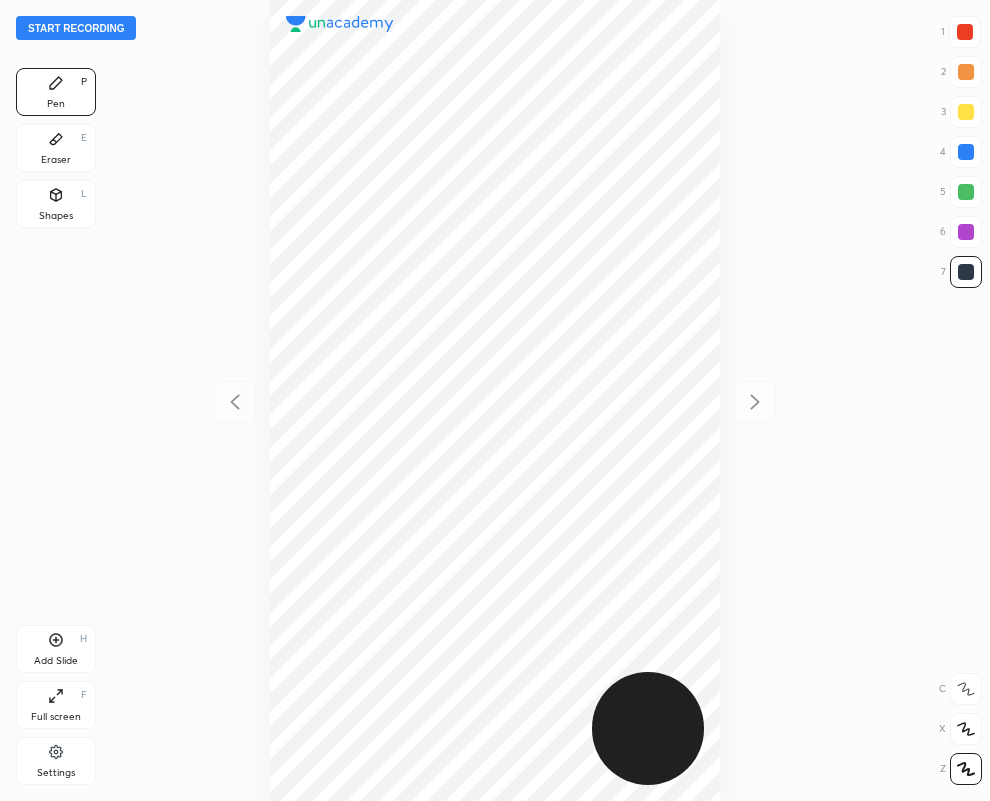 scroll, scrollTop: 0, scrollLeft: 0, axis: both 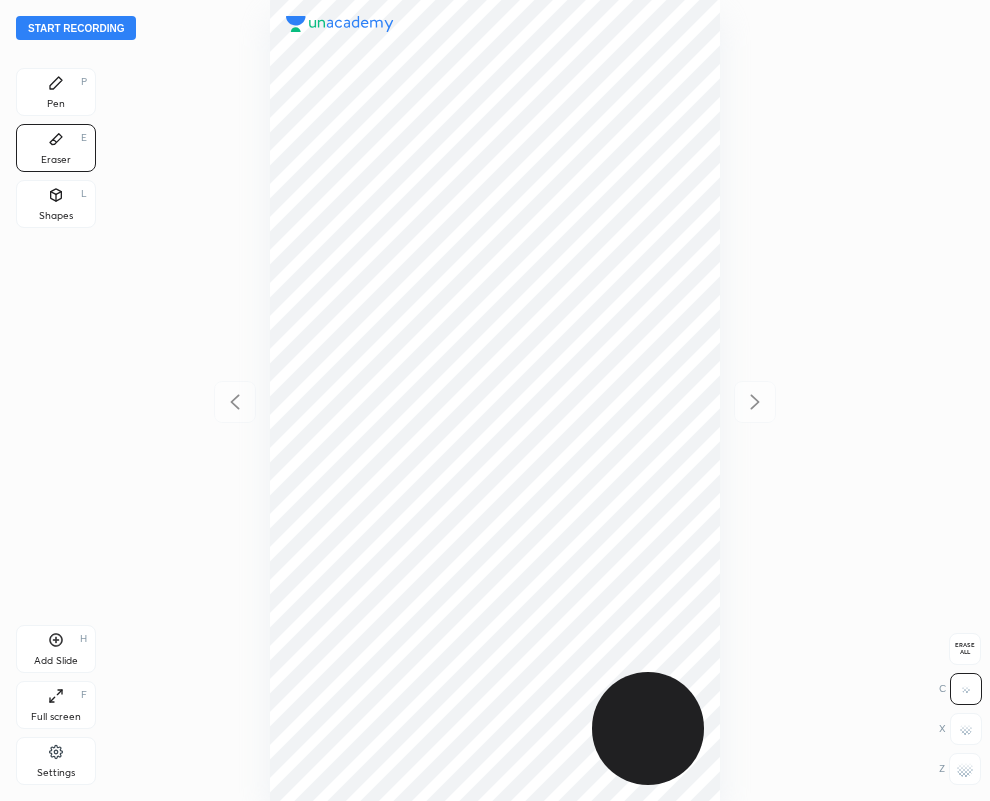 click at bounding box center [965, 769] 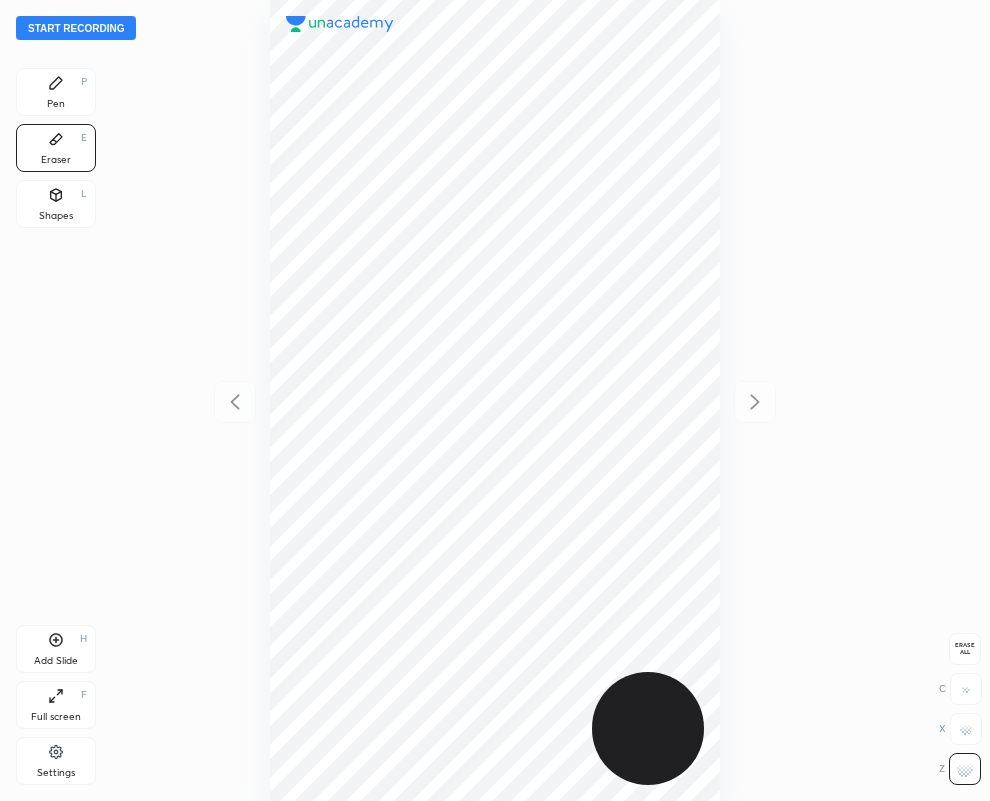 click on "Pen P" at bounding box center (56, 92) 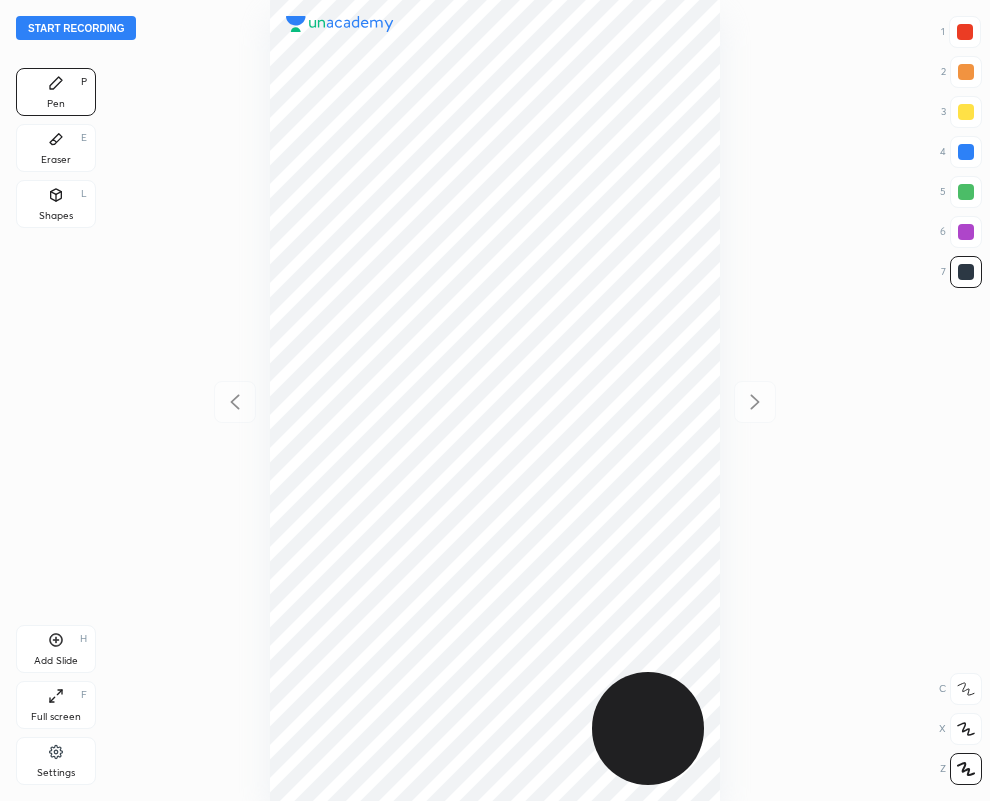 drag, startPoint x: 969, startPoint y: 32, endPoint x: 871, endPoint y: 97, distance: 117.59677 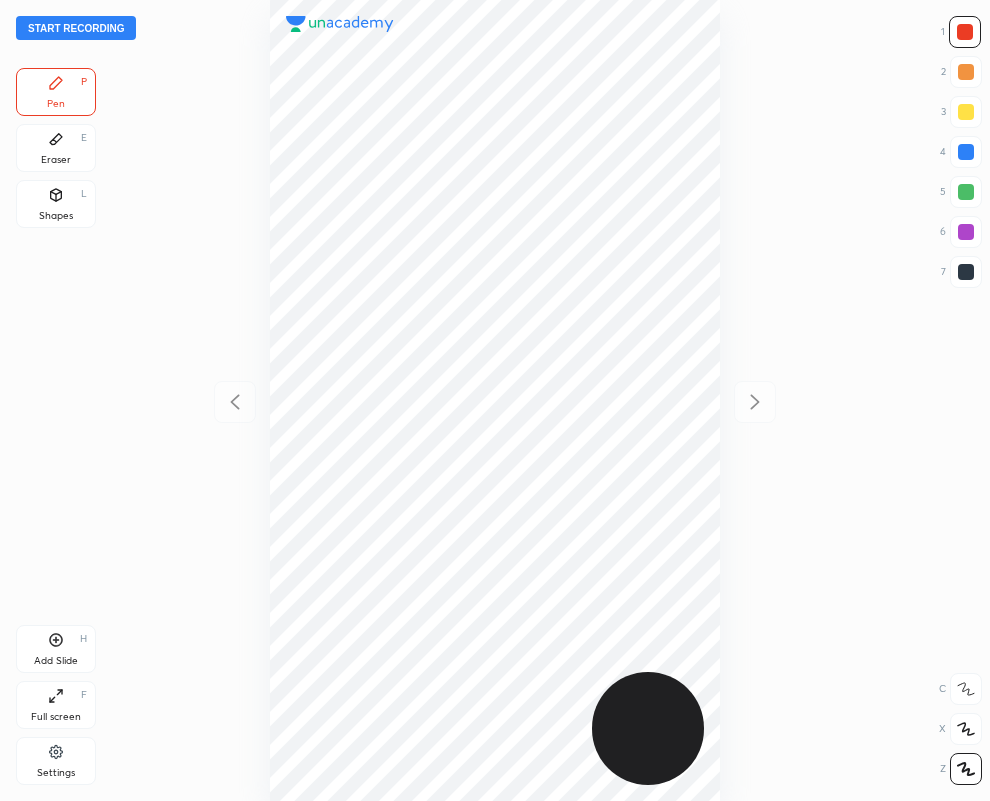 drag, startPoint x: 965, startPoint y: 272, endPoint x: 889, endPoint y: 192, distance: 110.34492 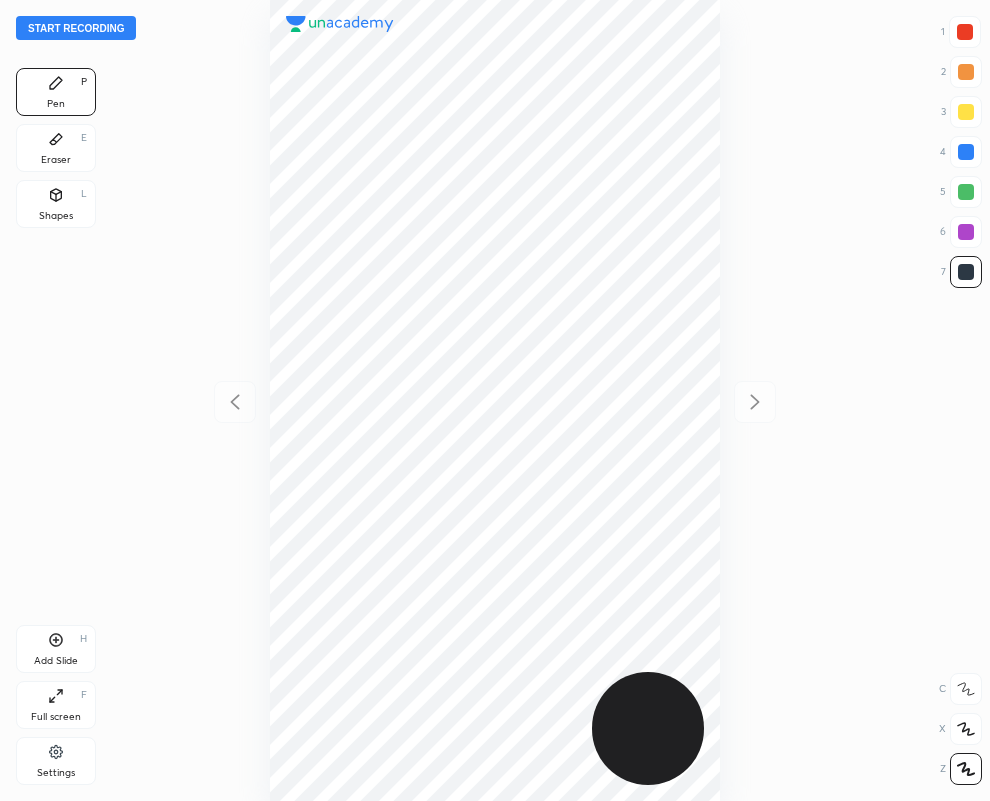click at bounding box center [965, 32] 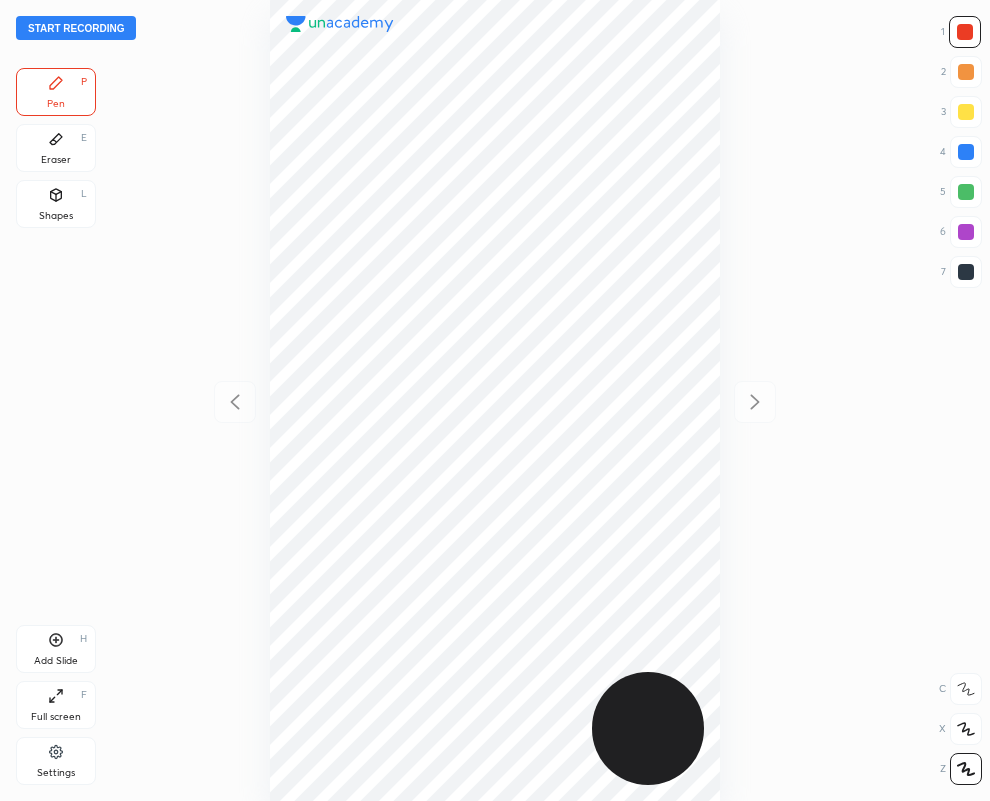 drag, startPoint x: 970, startPoint y: 271, endPoint x: 845, endPoint y: 270, distance: 125.004 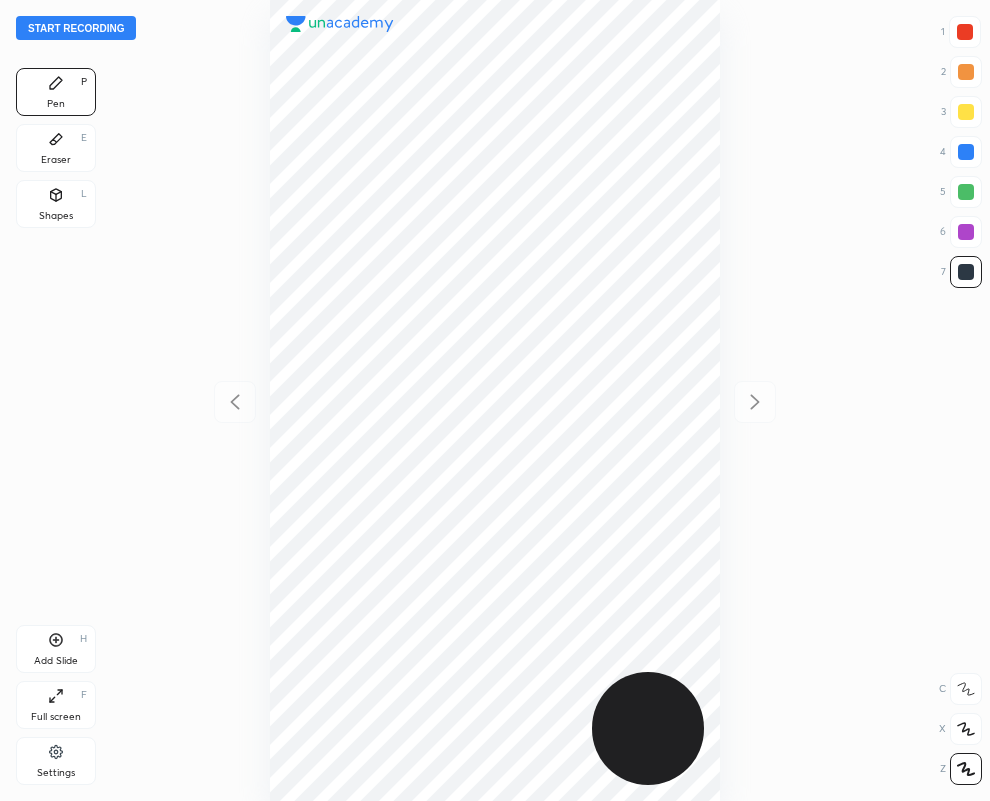 click at bounding box center (966, 272) 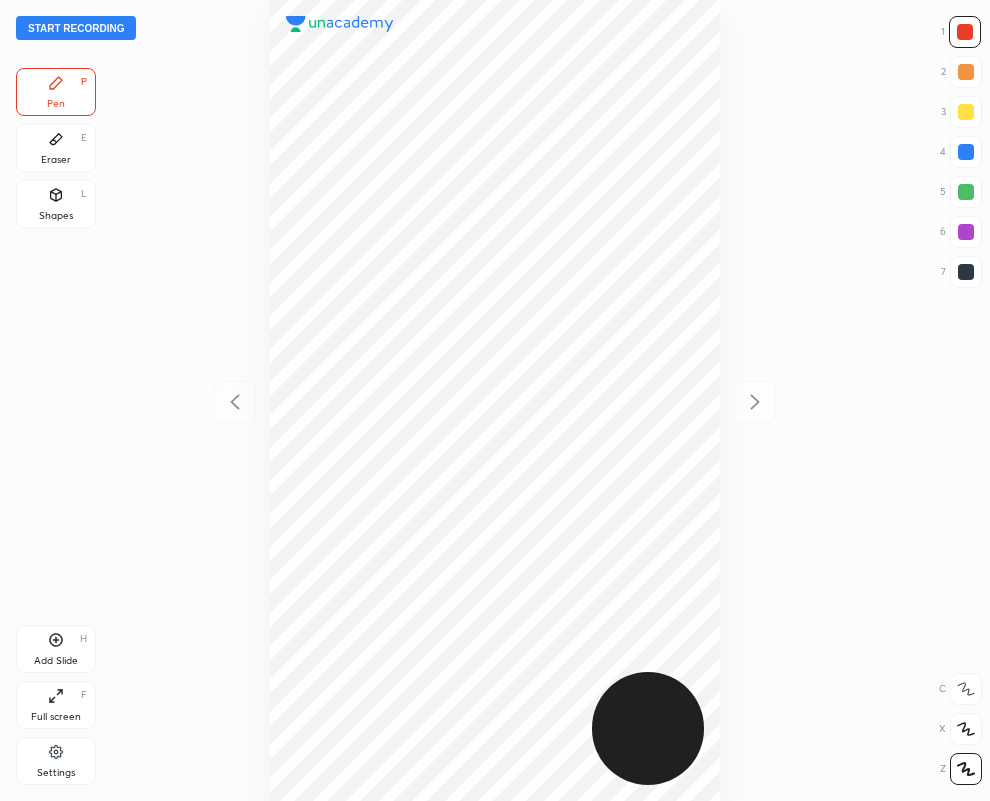 click on "Eraser E" at bounding box center [56, 148] 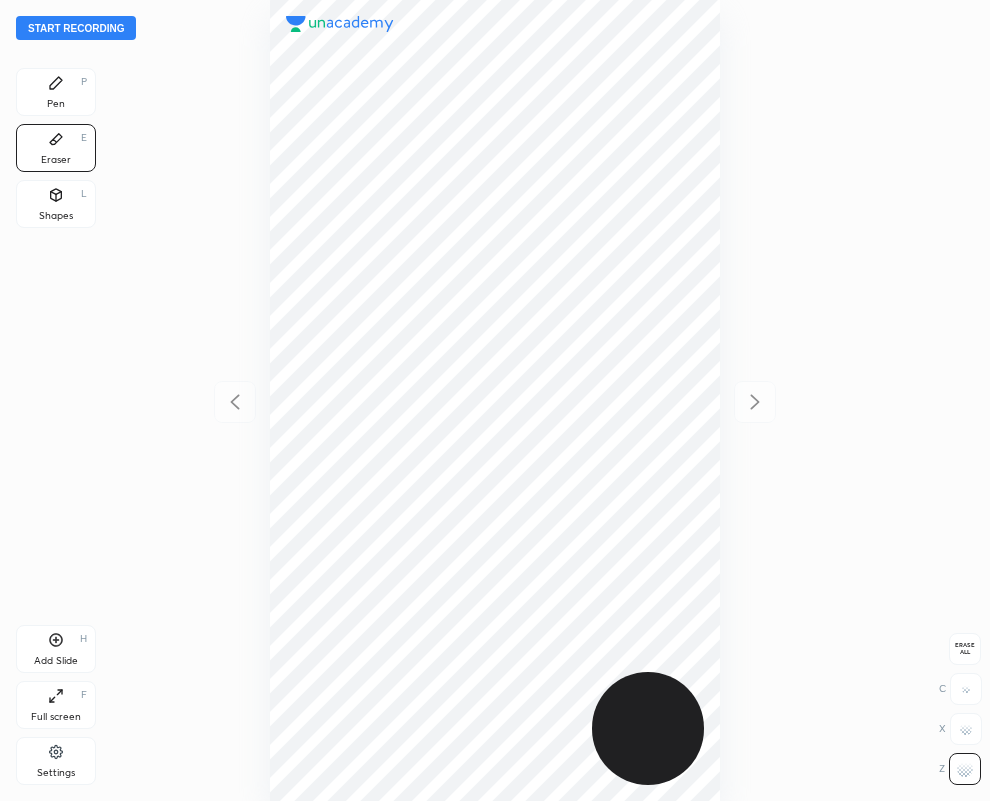 click 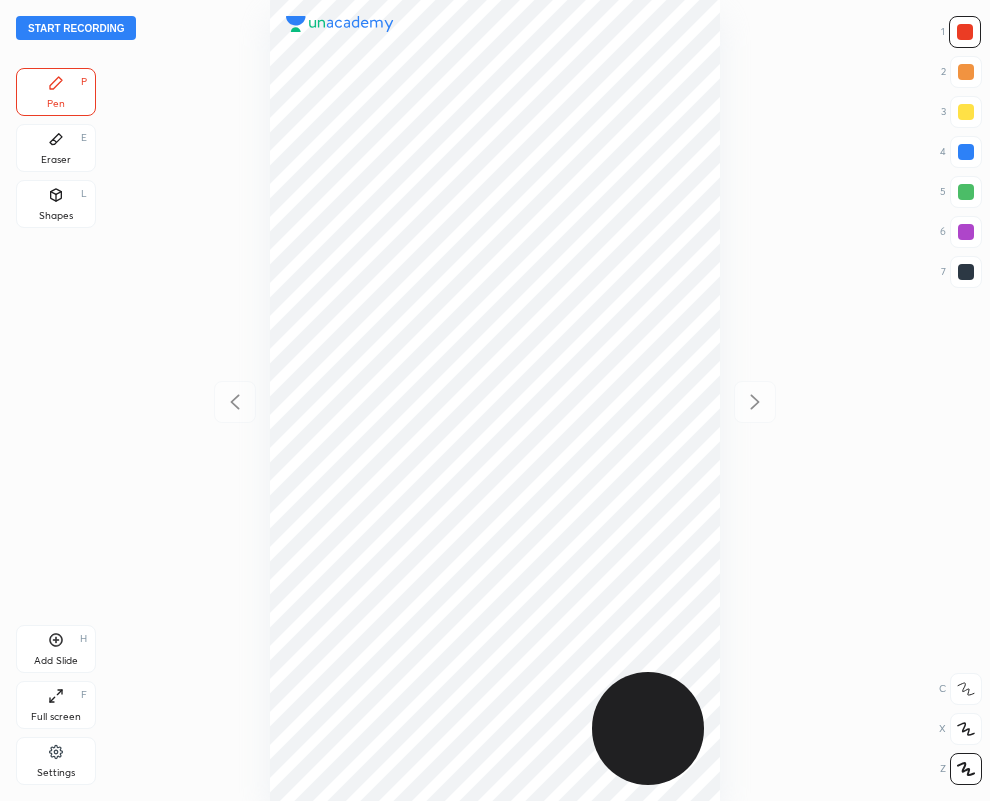 drag, startPoint x: 971, startPoint y: 161, endPoint x: 913, endPoint y: 162, distance: 58.00862 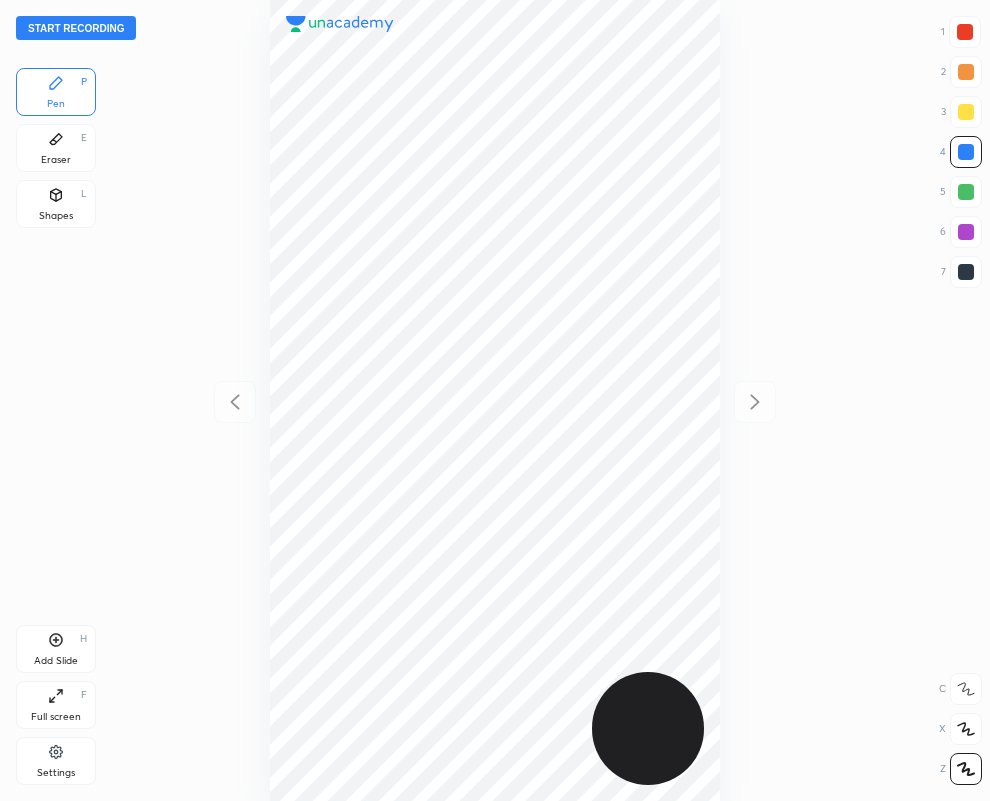 click at bounding box center [966, 272] 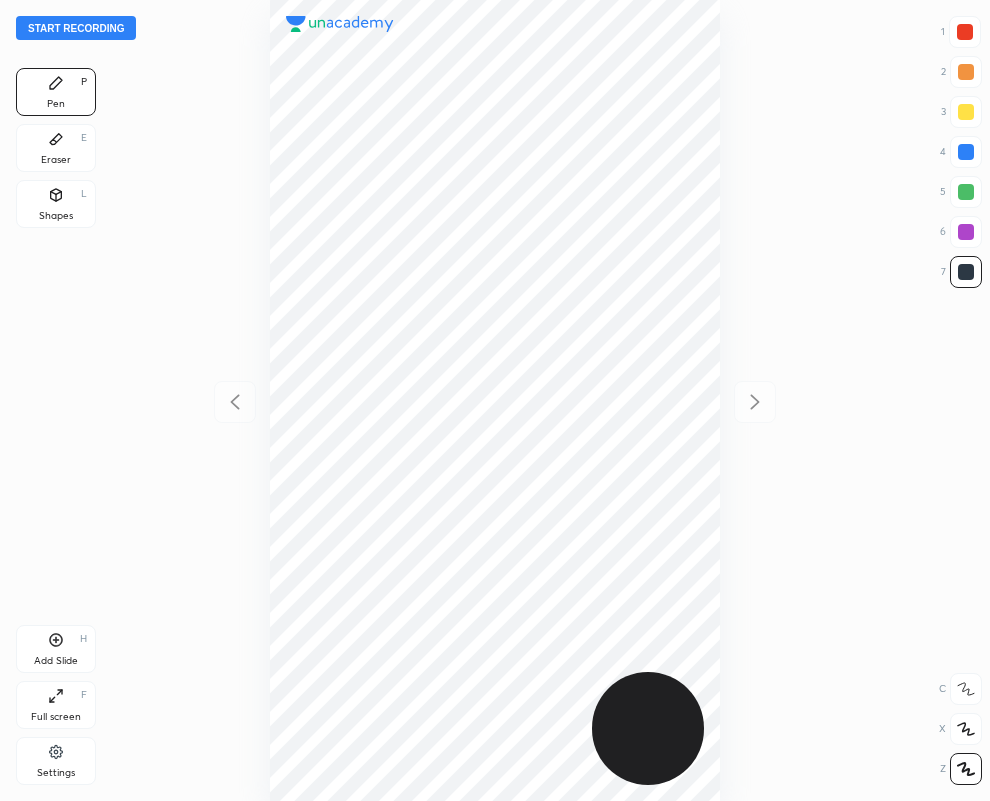 click at bounding box center (966, 272) 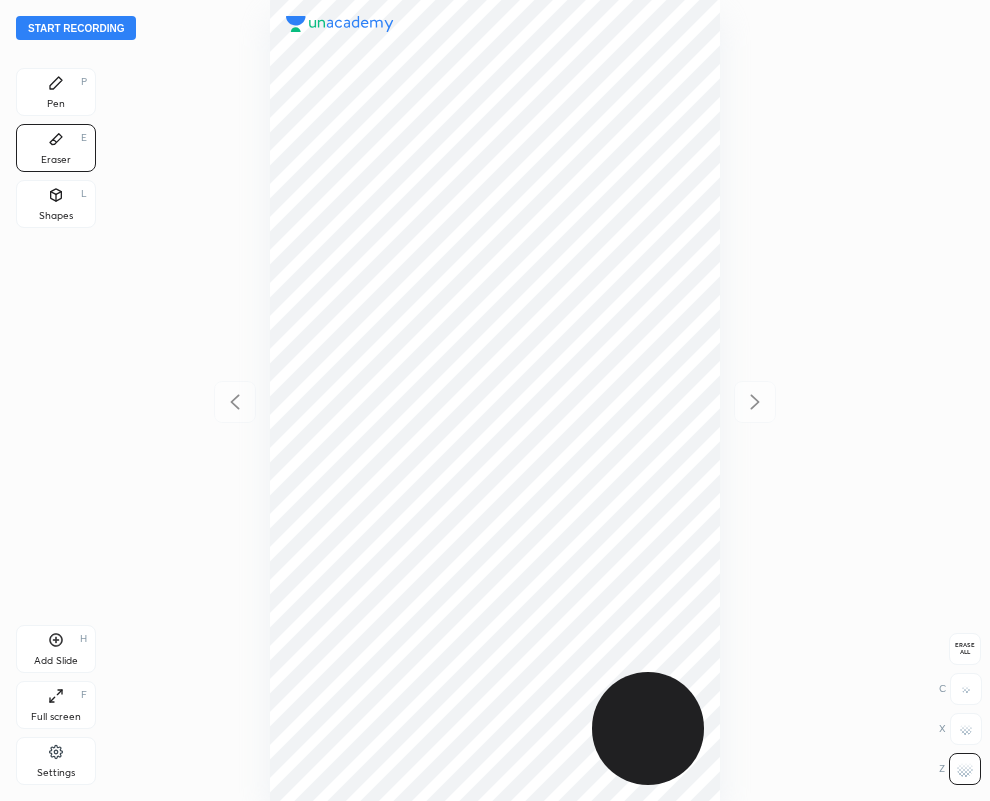 click 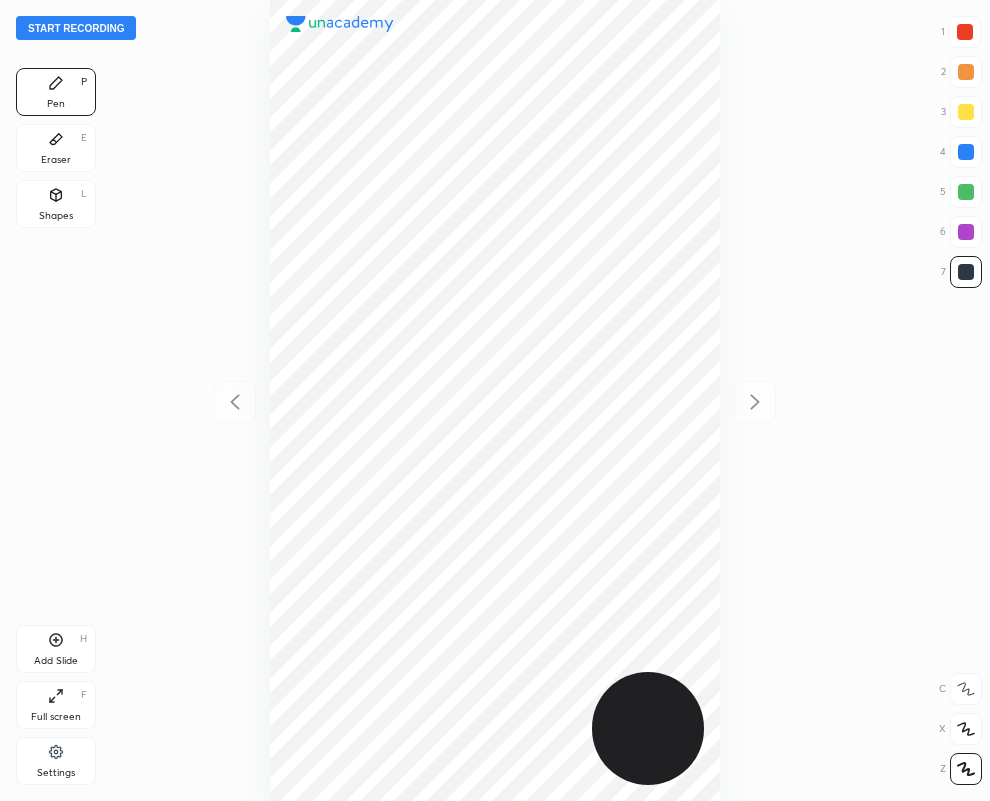 drag, startPoint x: 975, startPoint y: 27, endPoint x: 888, endPoint y: 68, distance: 96.17692 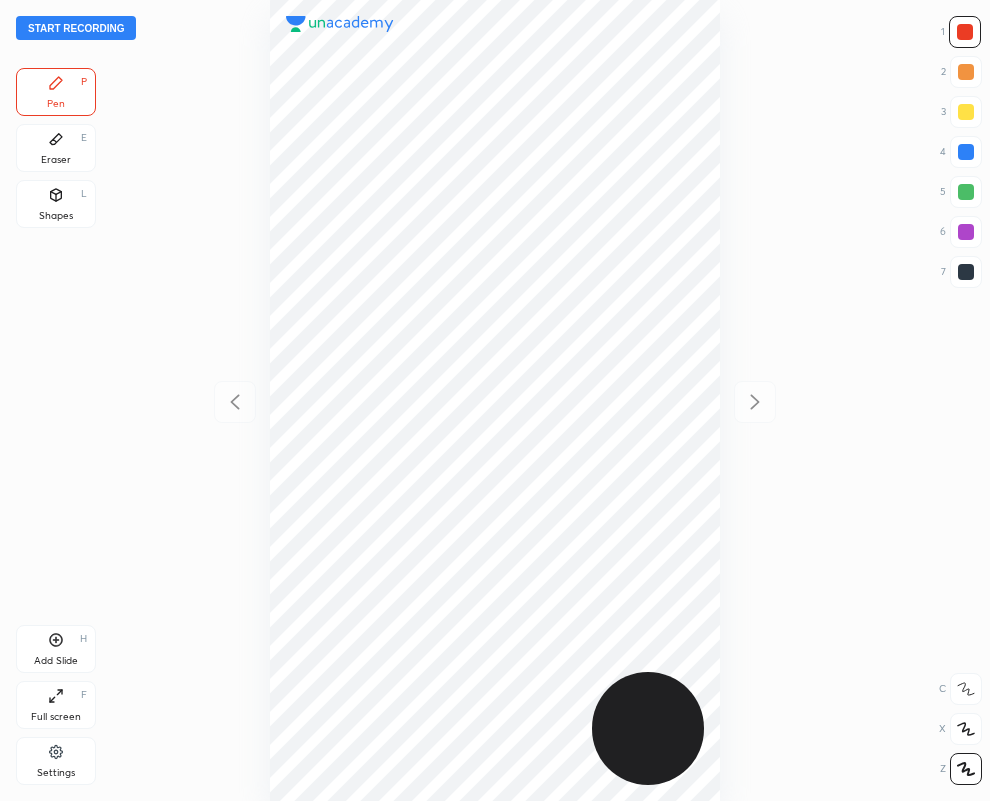 drag, startPoint x: 971, startPoint y: 257, endPoint x: 806, endPoint y: 332, distance: 181.2457 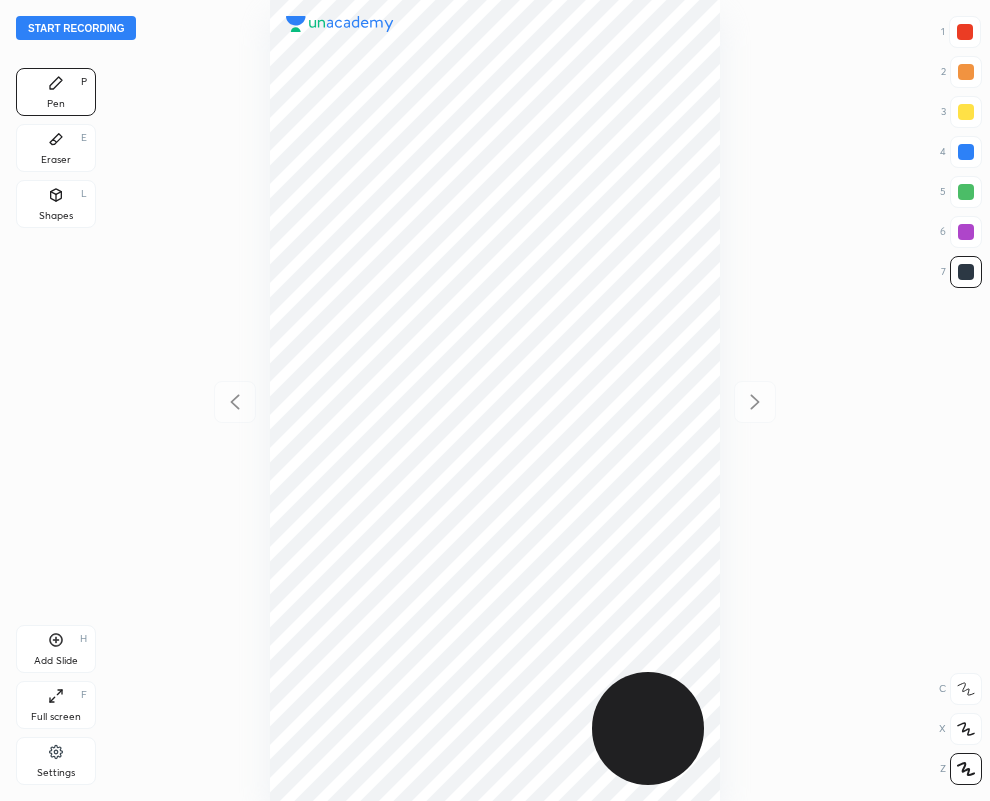 drag, startPoint x: 58, startPoint y: 140, endPoint x: 180, endPoint y: 316, distance: 214.14948 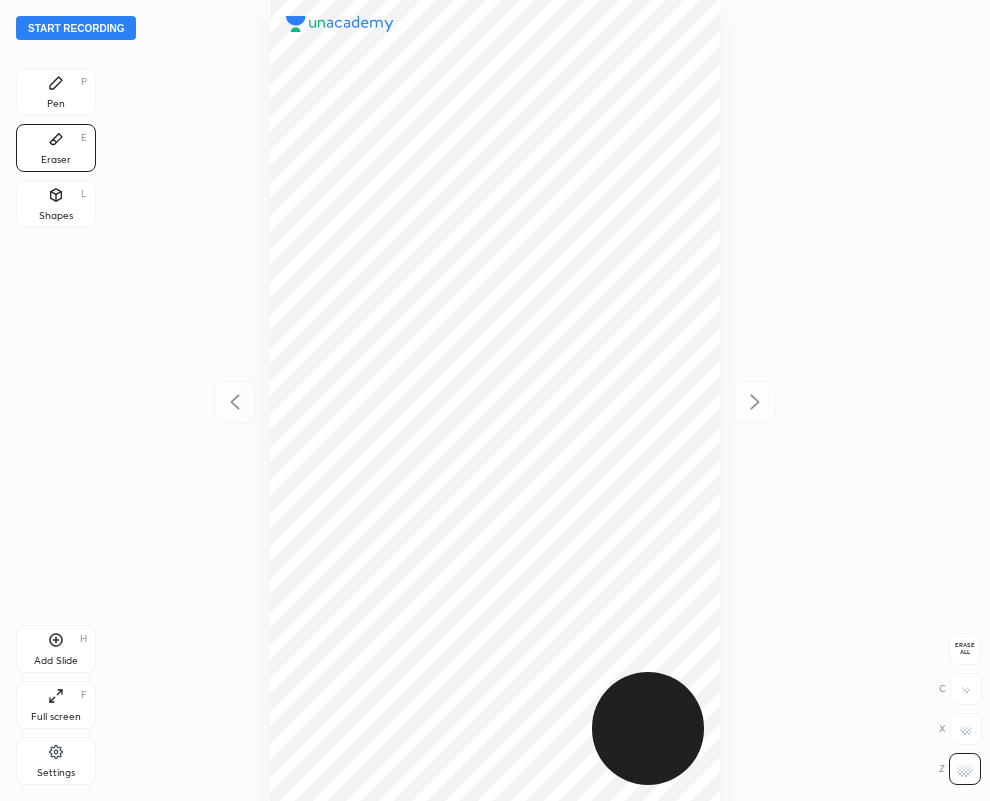 click 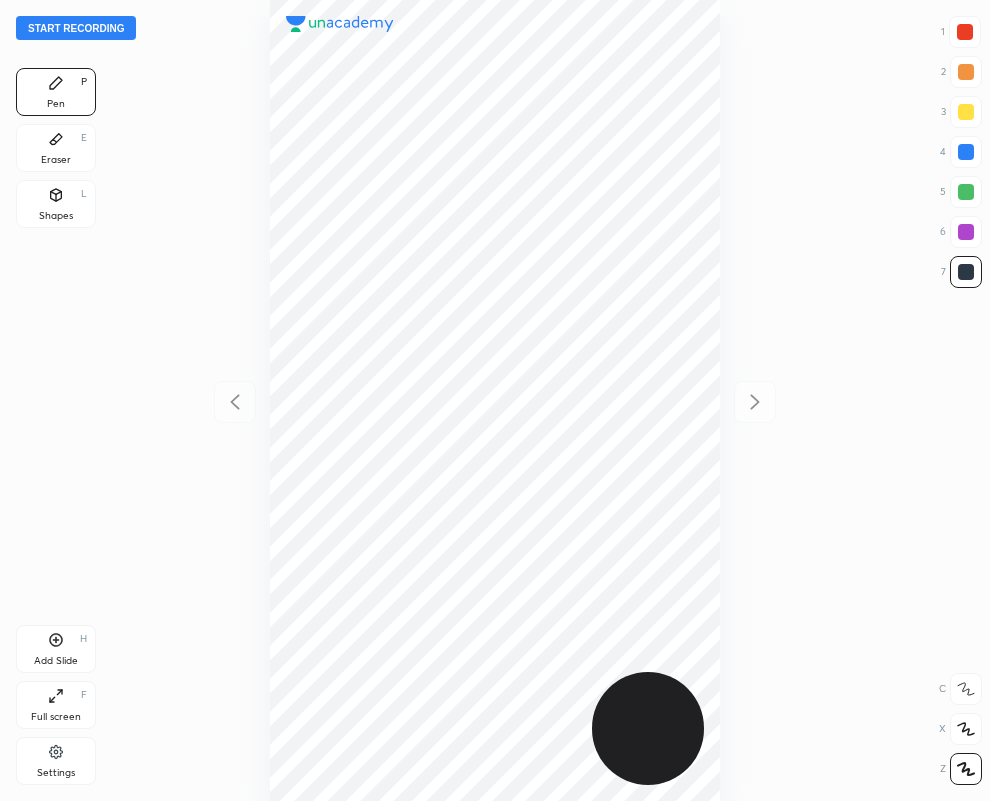click on "Eraser" at bounding box center [56, 160] 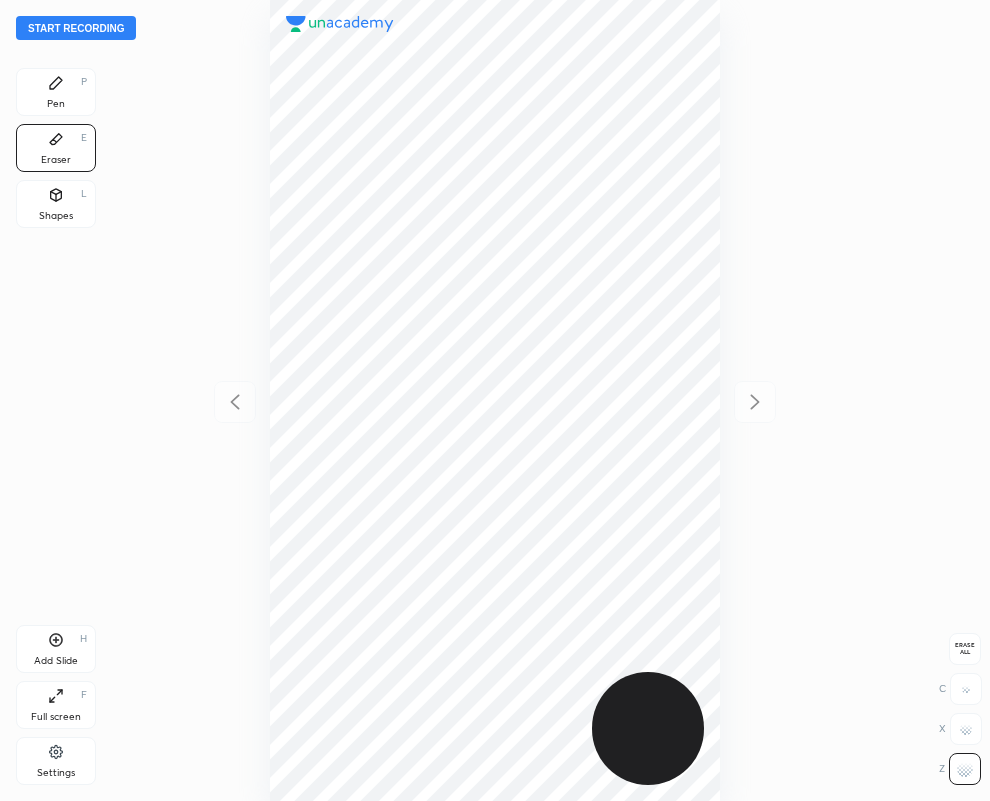 click on "Pen P" at bounding box center (56, 92) 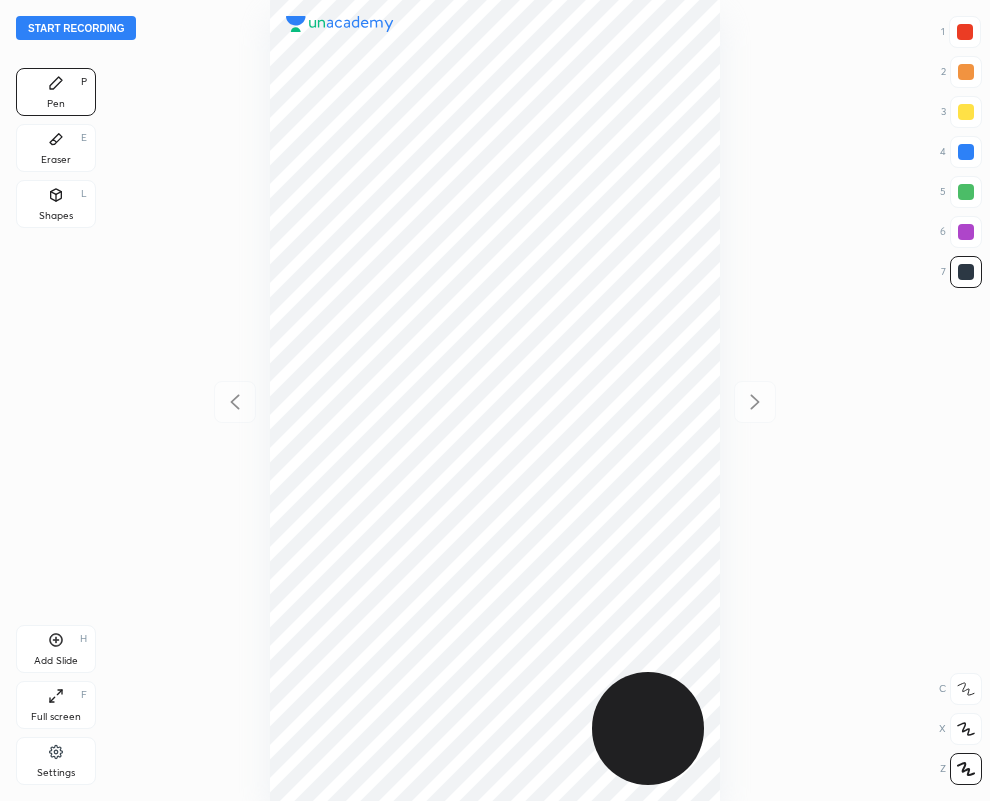 drag, startPoint x: 962, startPoint y: 28, endPoint x: 796, endPoint y: 131, distance: 195.35864 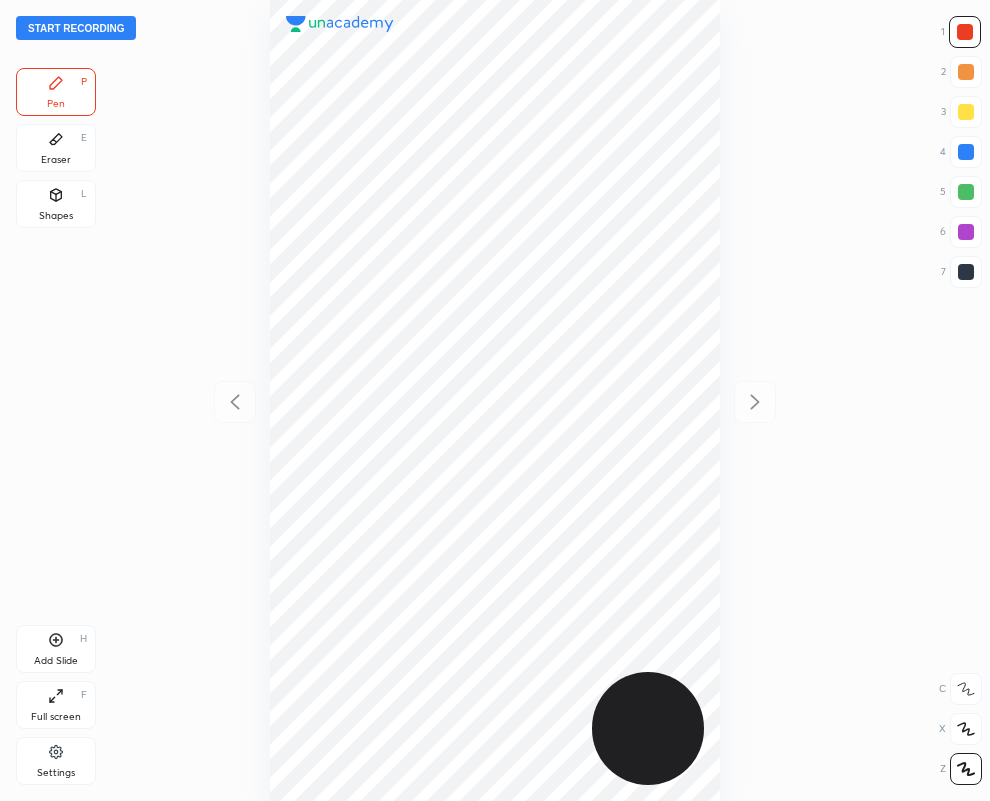 click 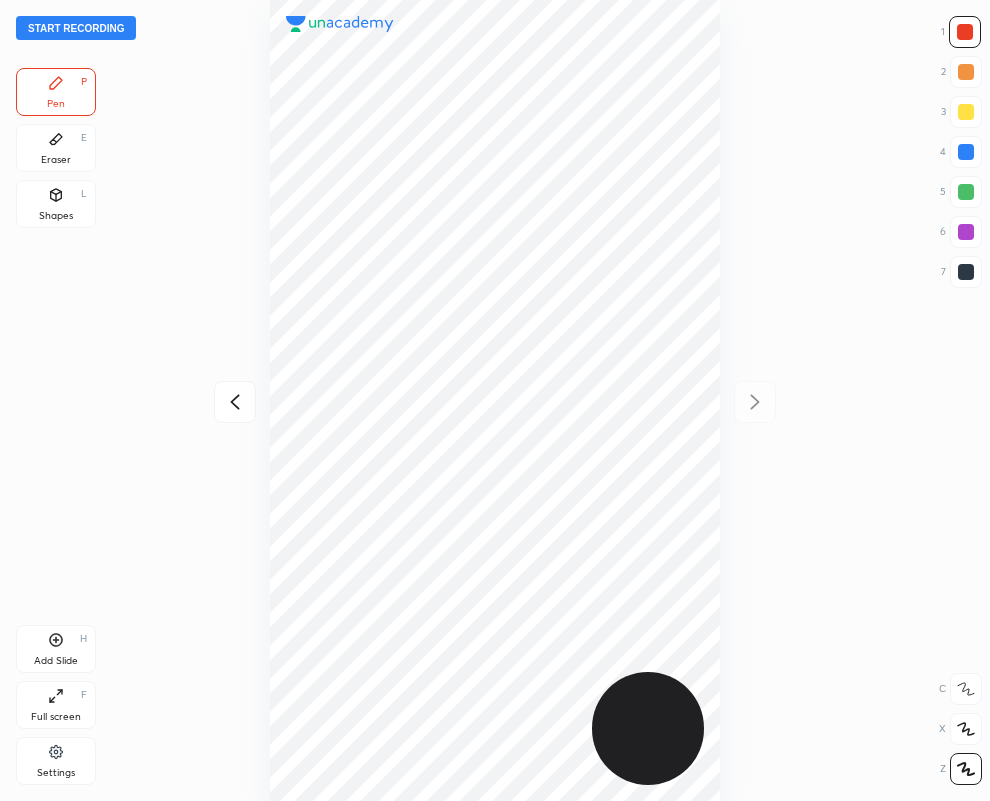 click at bounding box center (966, 272) 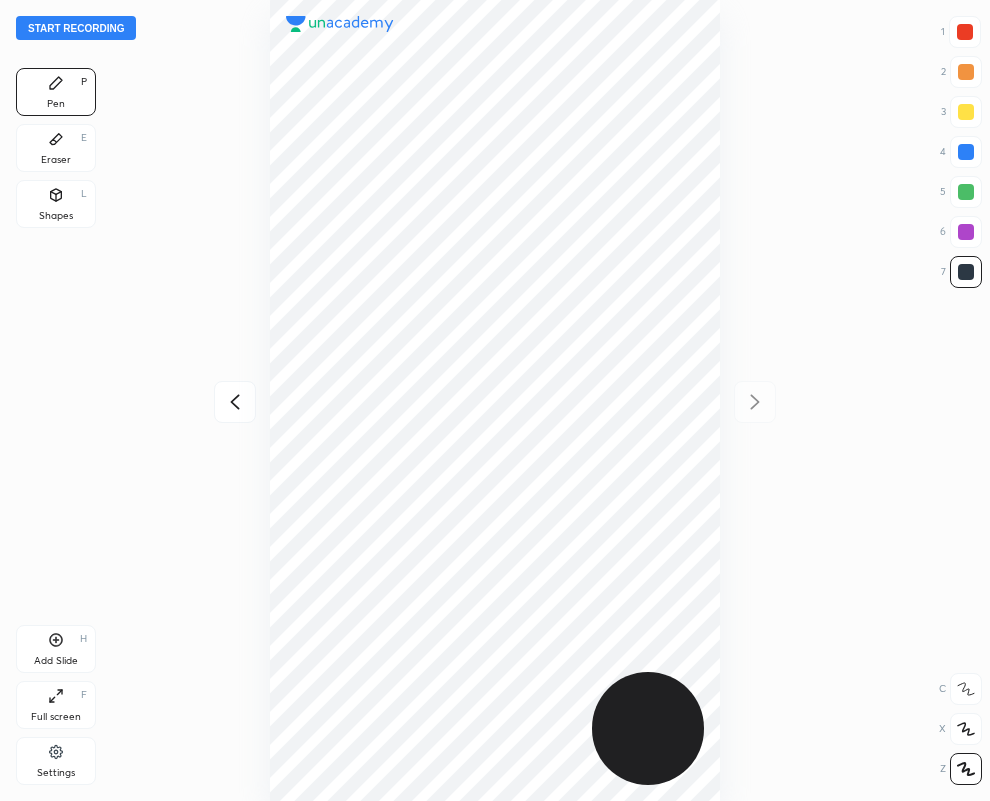 click on "Start recording 1 2 3 4 5 6 7 R O A L C X Z   Erase all C X Z Pen P Eraser E Shapes L Add Slide H Full screen F Settings" at bounding box center (495, 400) 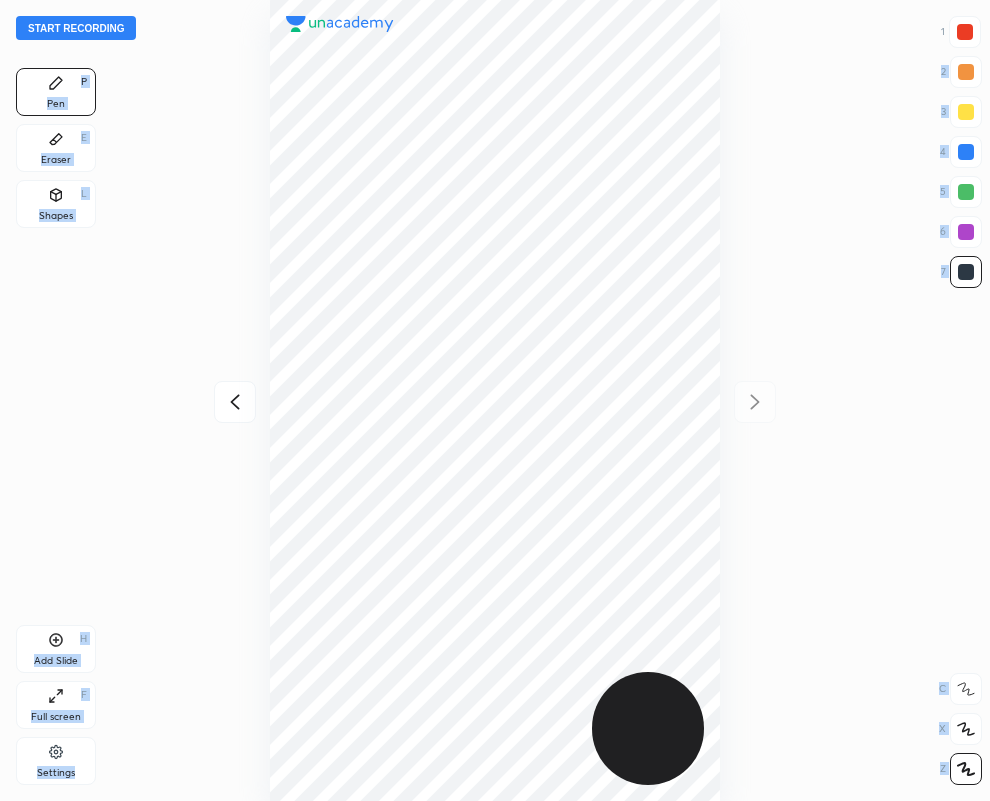 click on "Pen P" at bounding box center (56, 92) 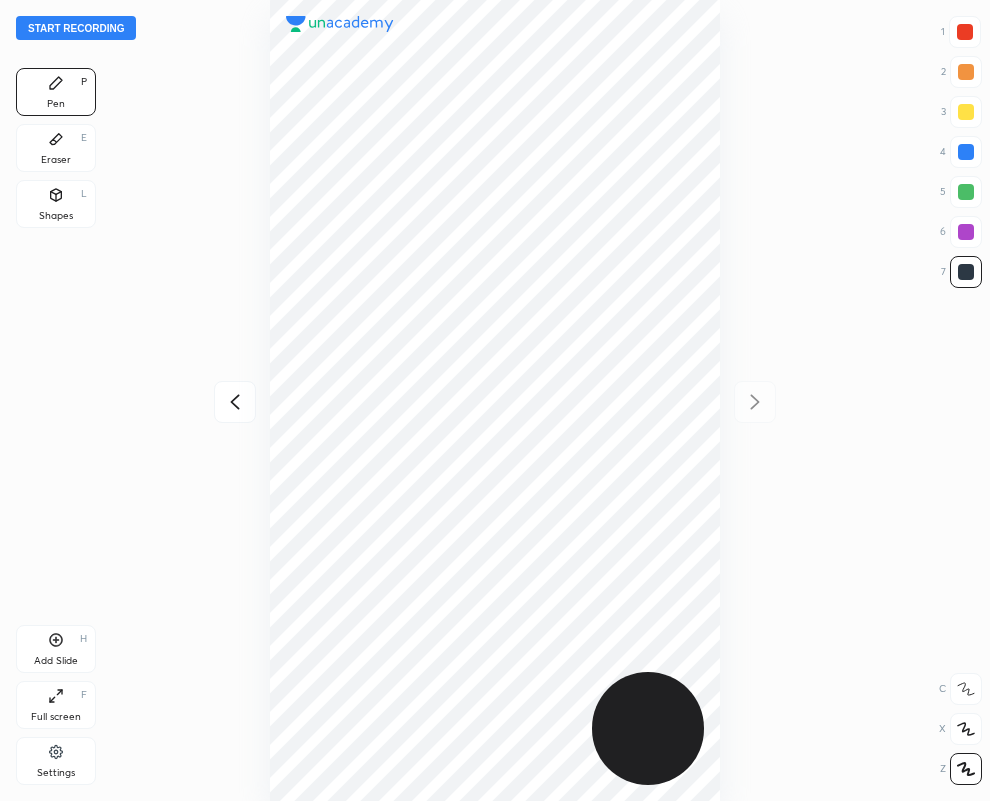 click at bounding box center (965, 32) 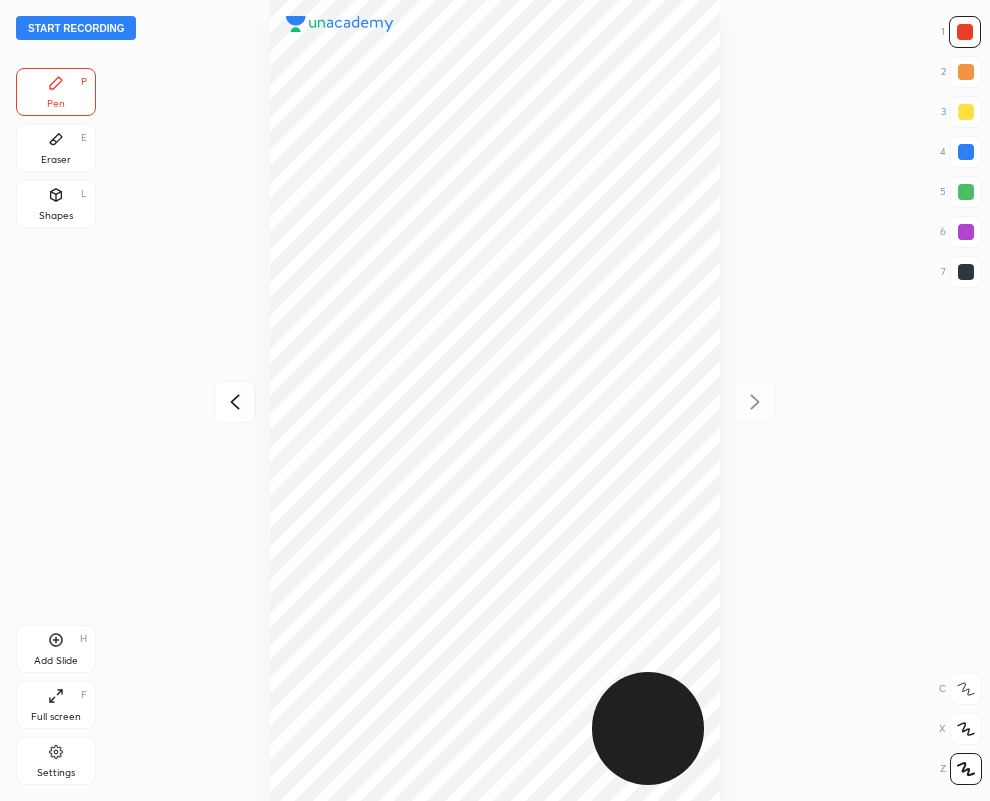 click at bounding box center [966, 152] 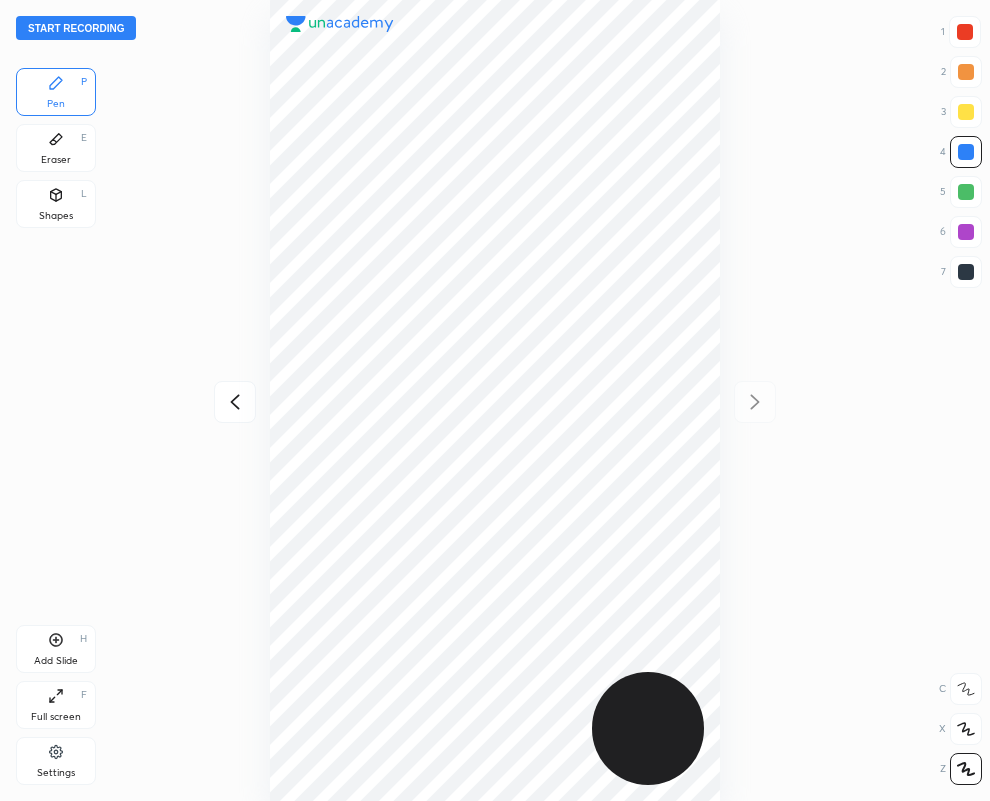 click at bounding box center [966, 272] 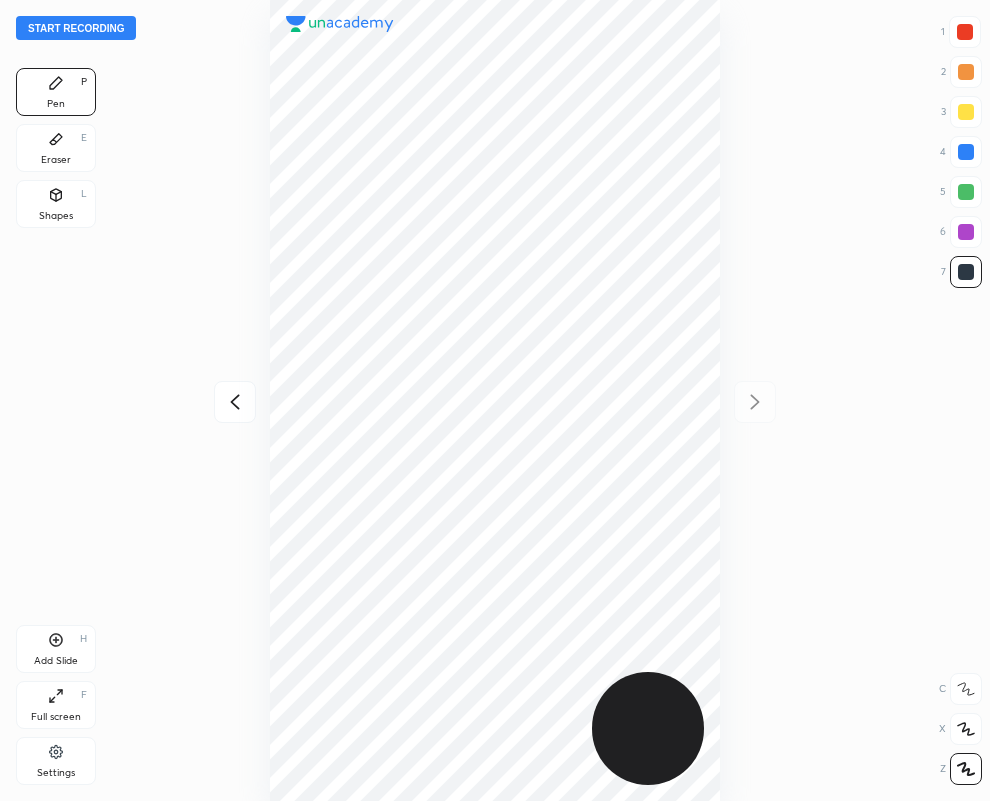 click 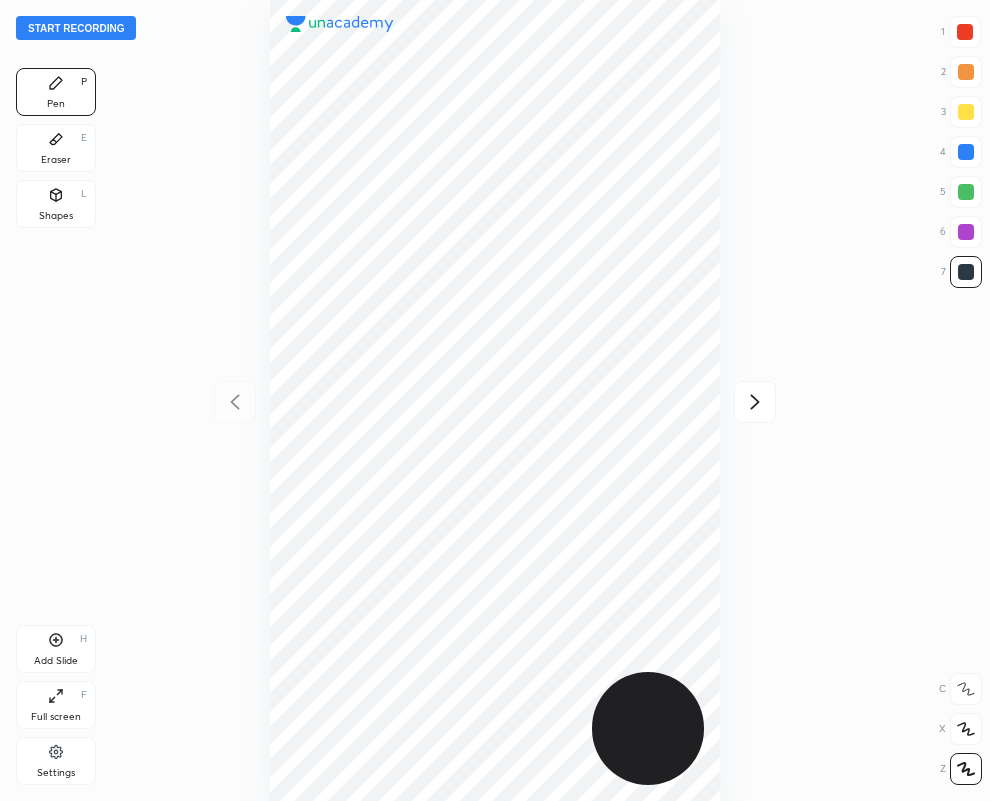 click 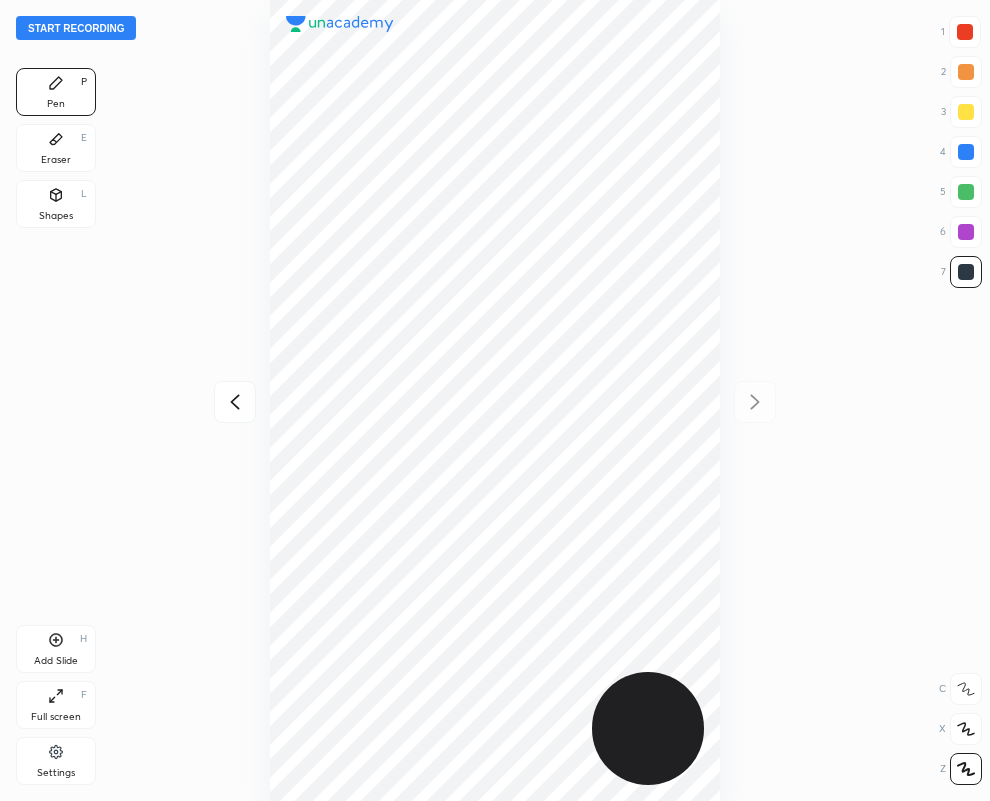 click on "Eraser E" at bounding box center [56, 148] 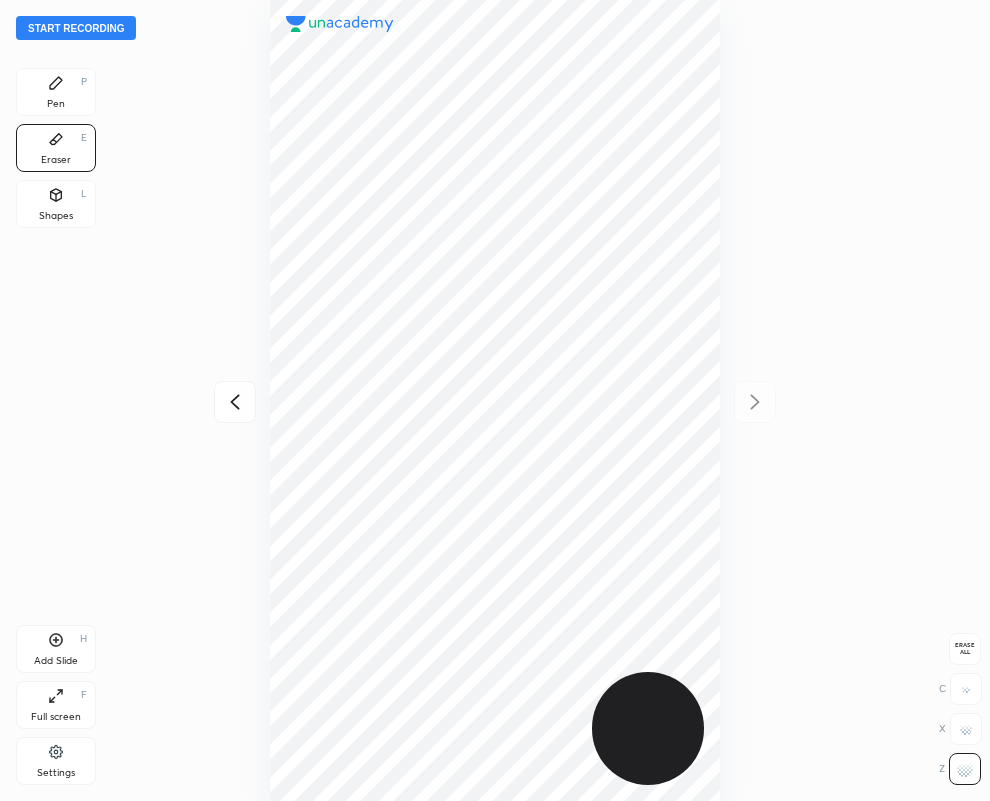 click on "Pen P" at bounding box center [56, 92] 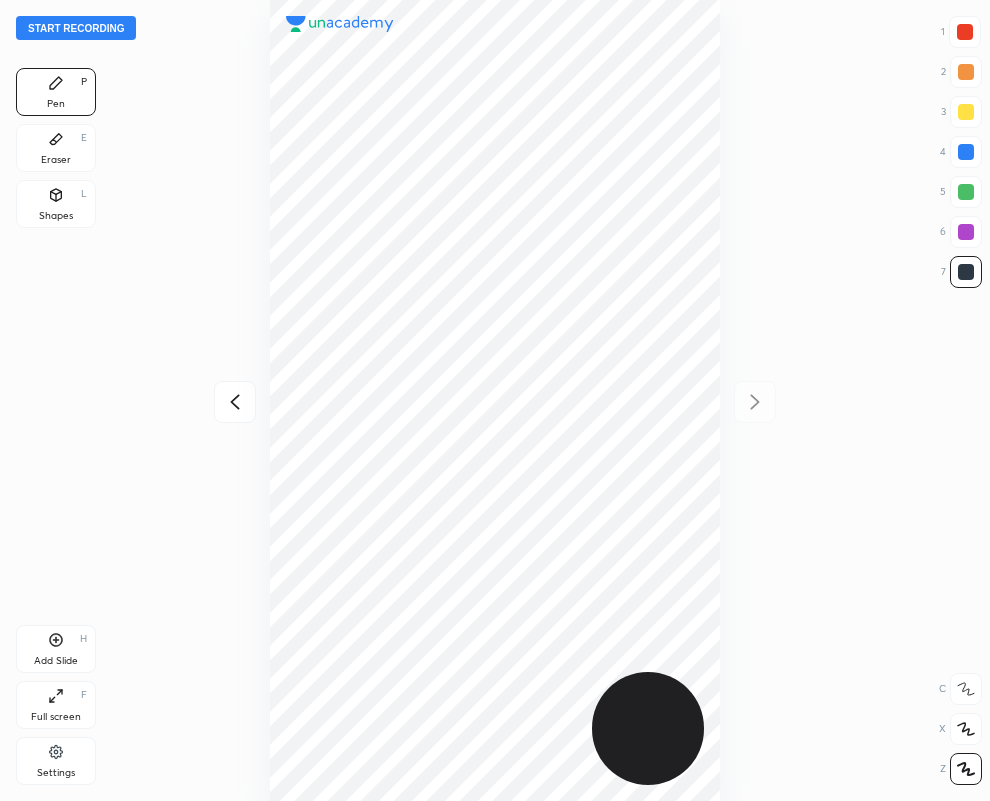 click at bounding box center [966, 152] 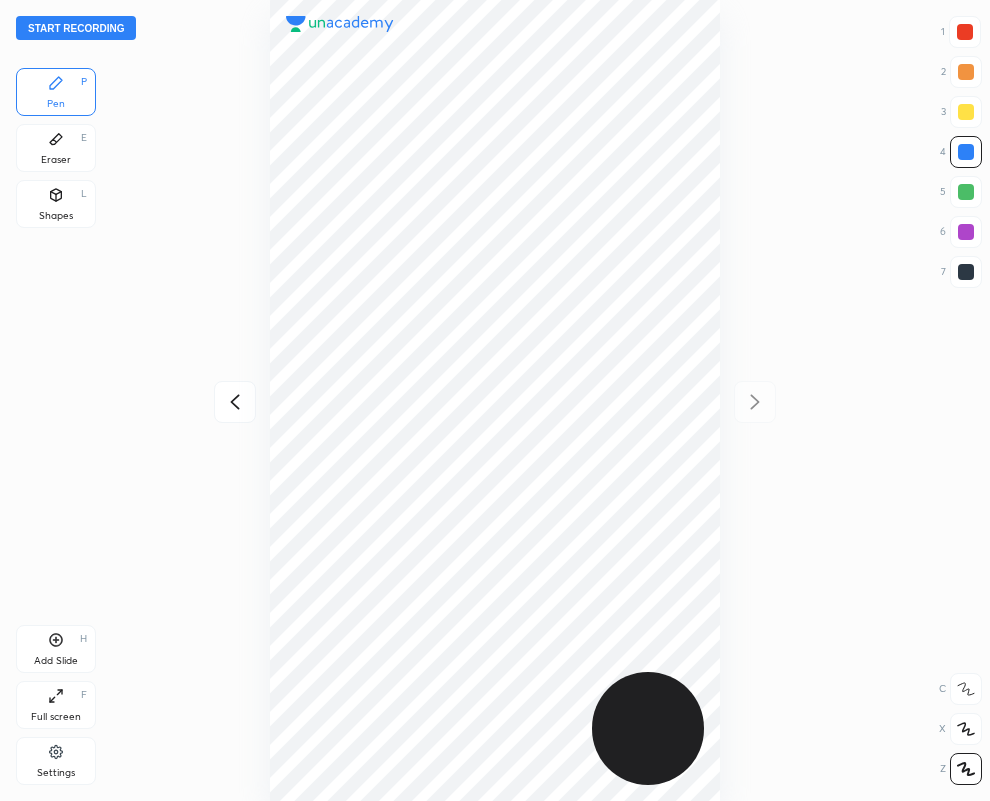 click at bounding box center (966, 272) 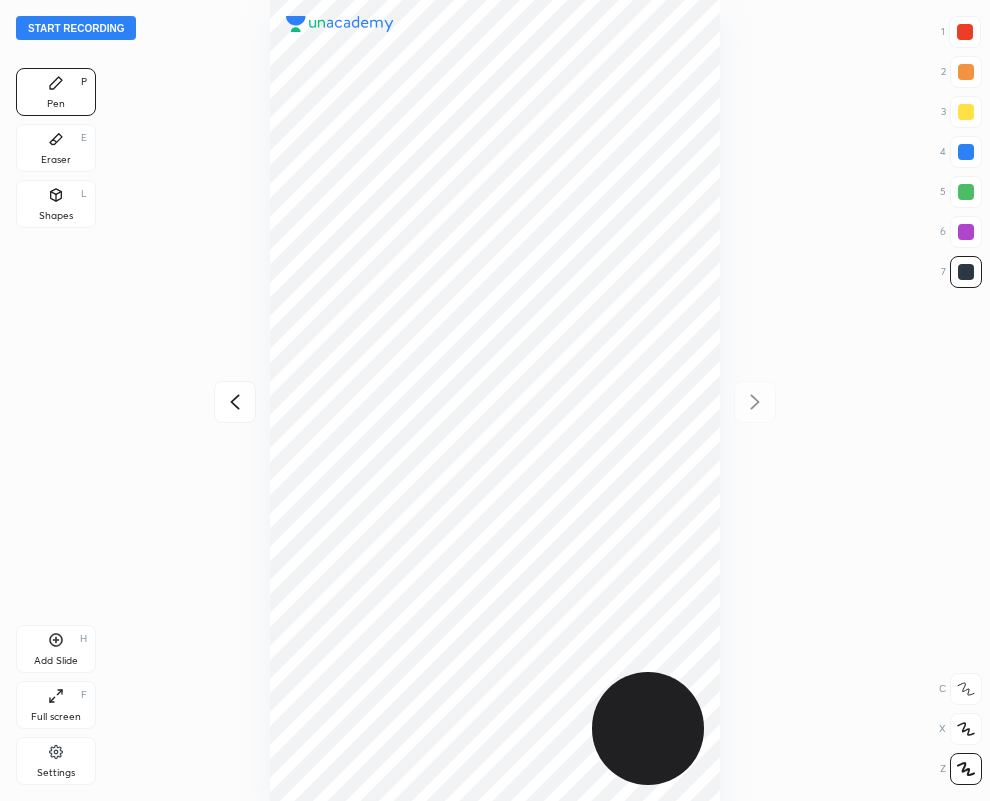 click 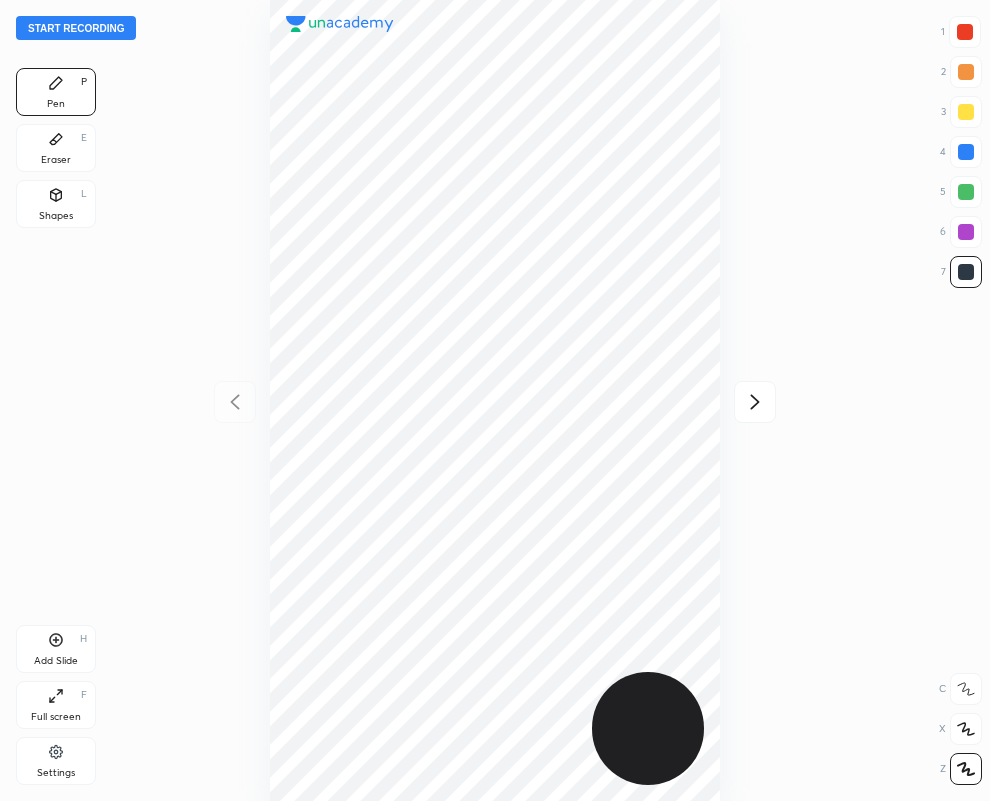 click 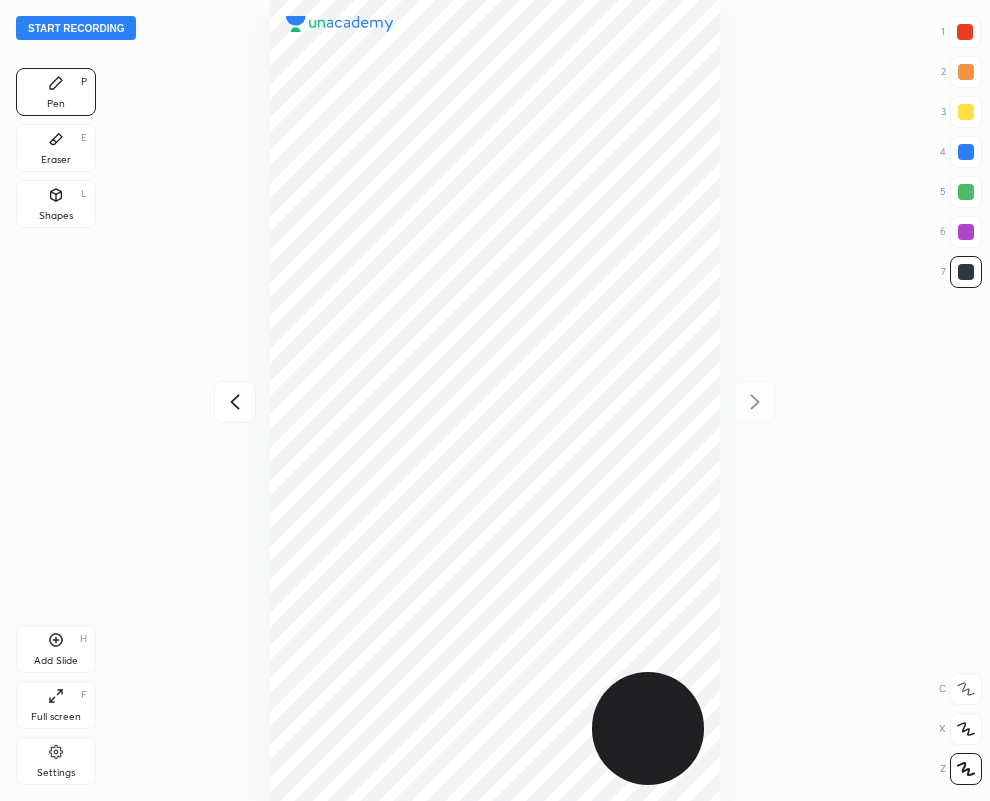 click at bounding box center (965, 32) 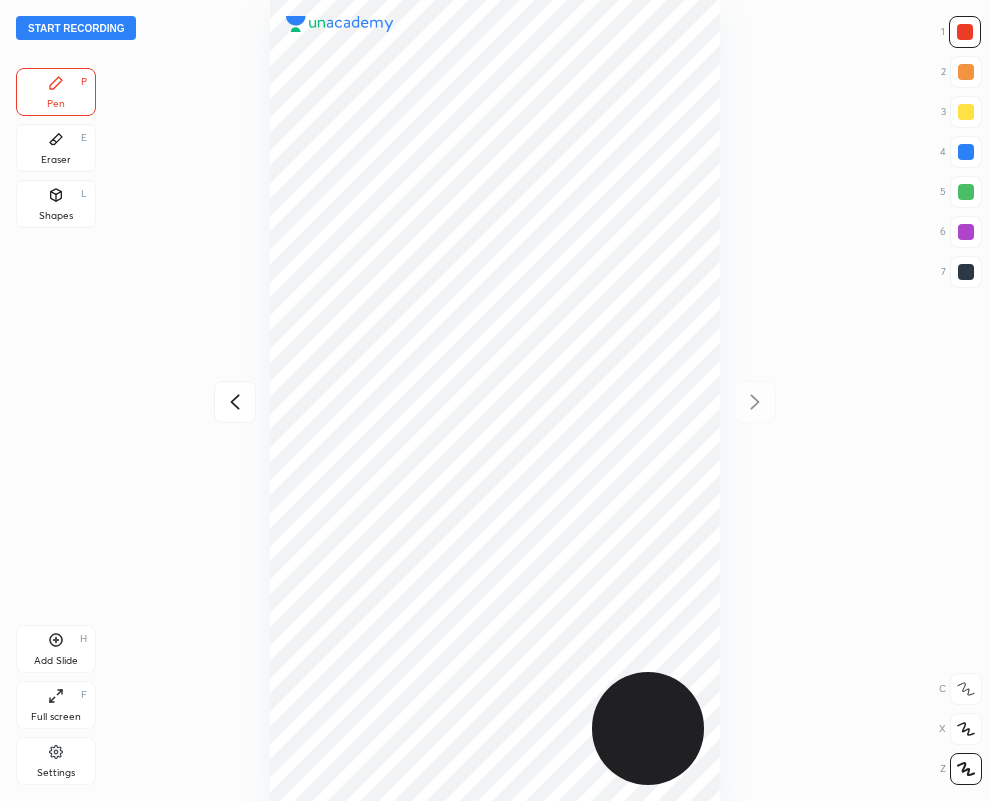 click at bounding box center [966, 232] 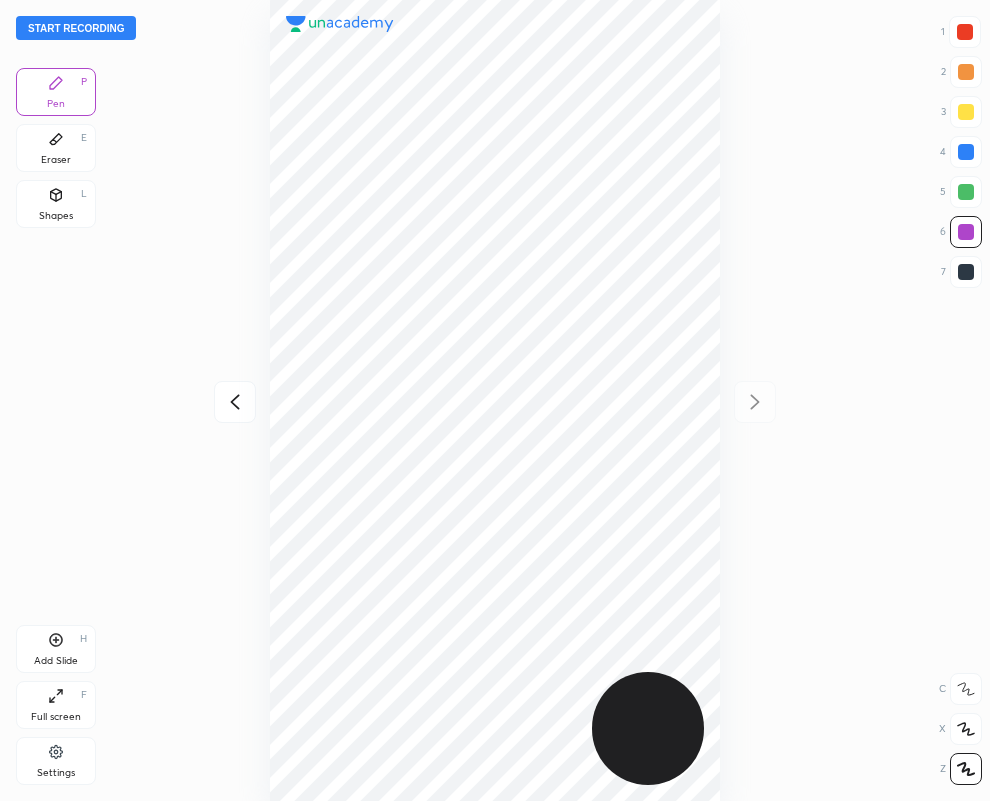 click 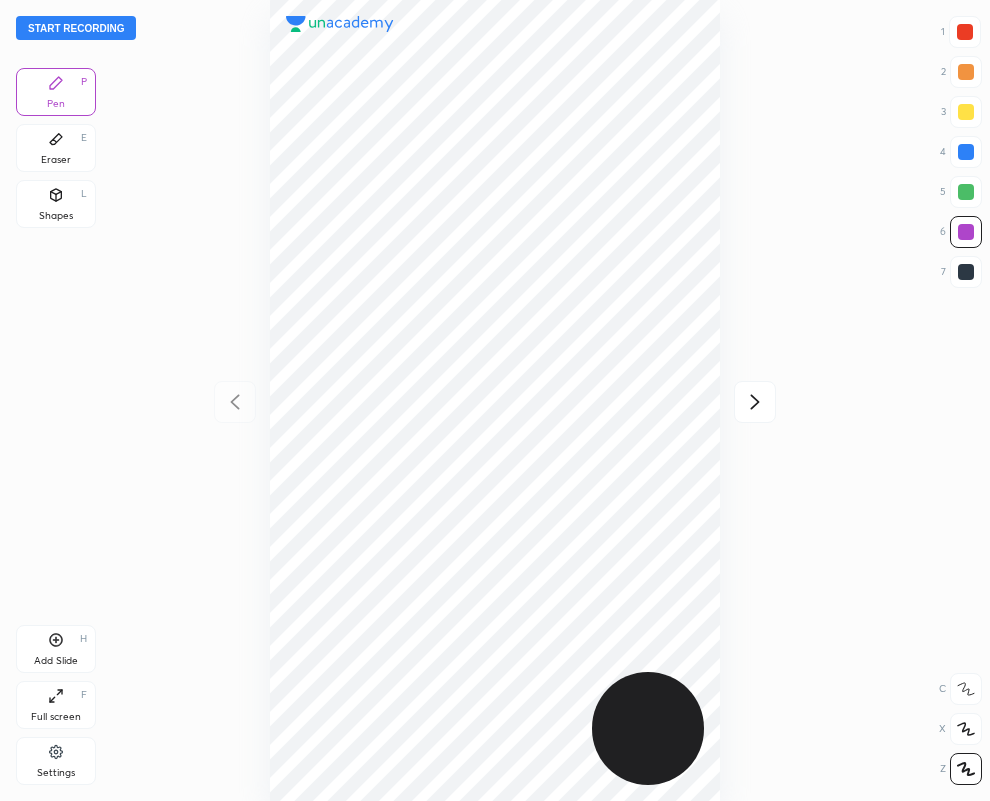 click on "Start recording" at bounding box center (76, 28) 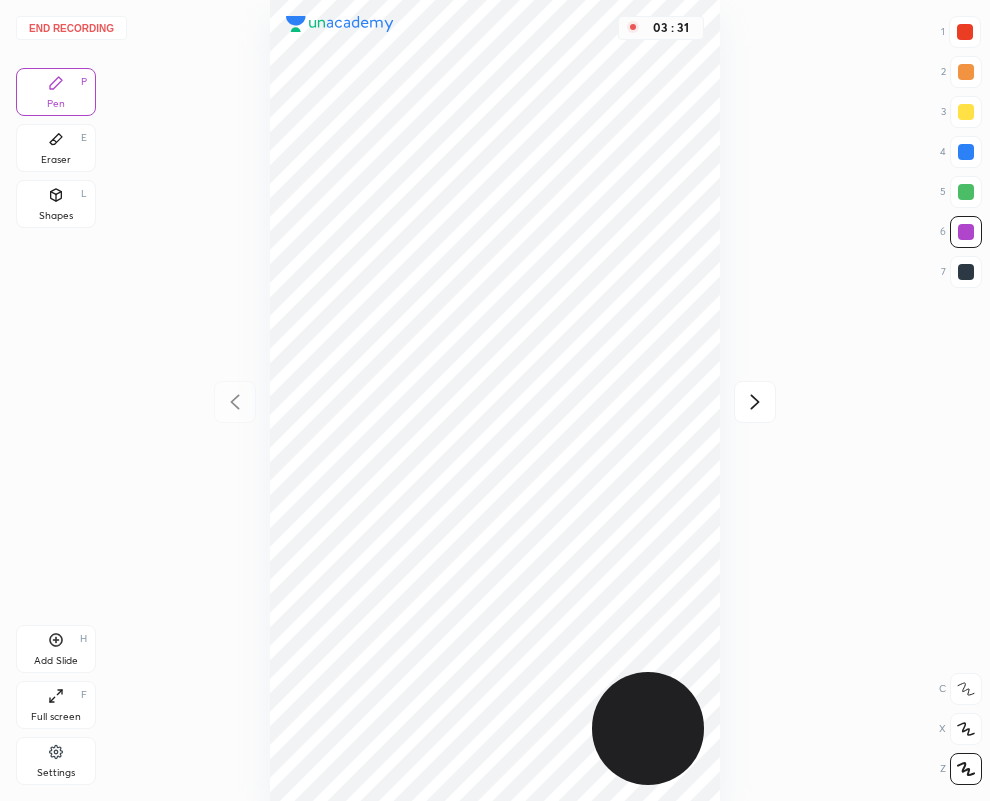 click 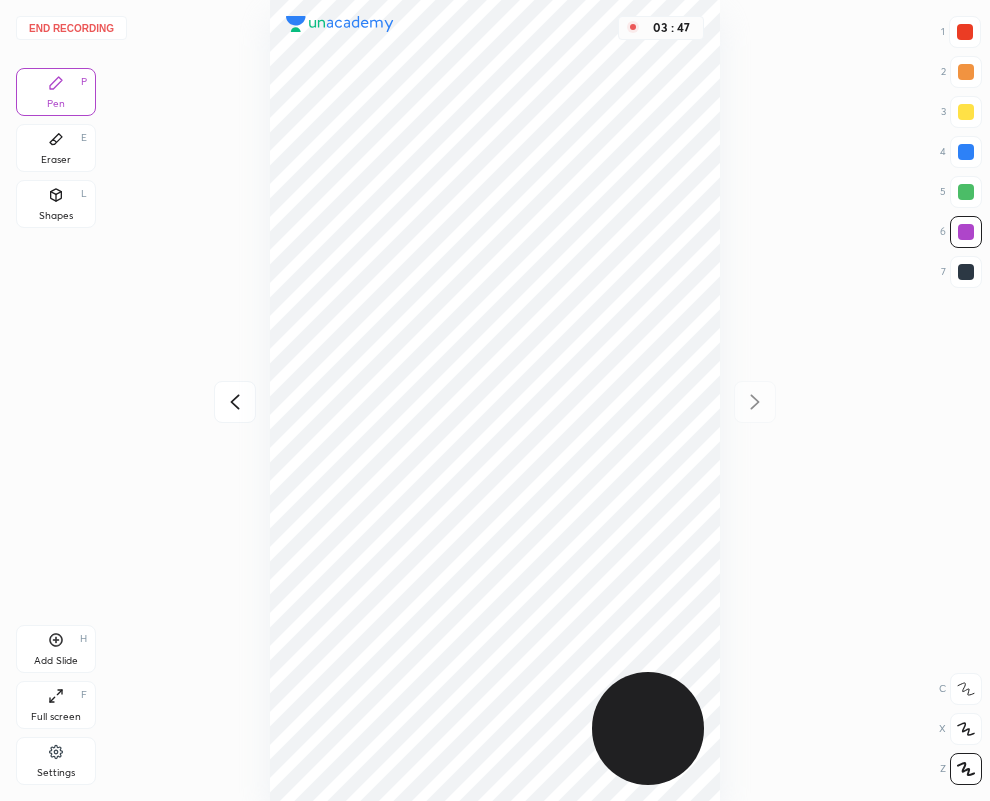 click 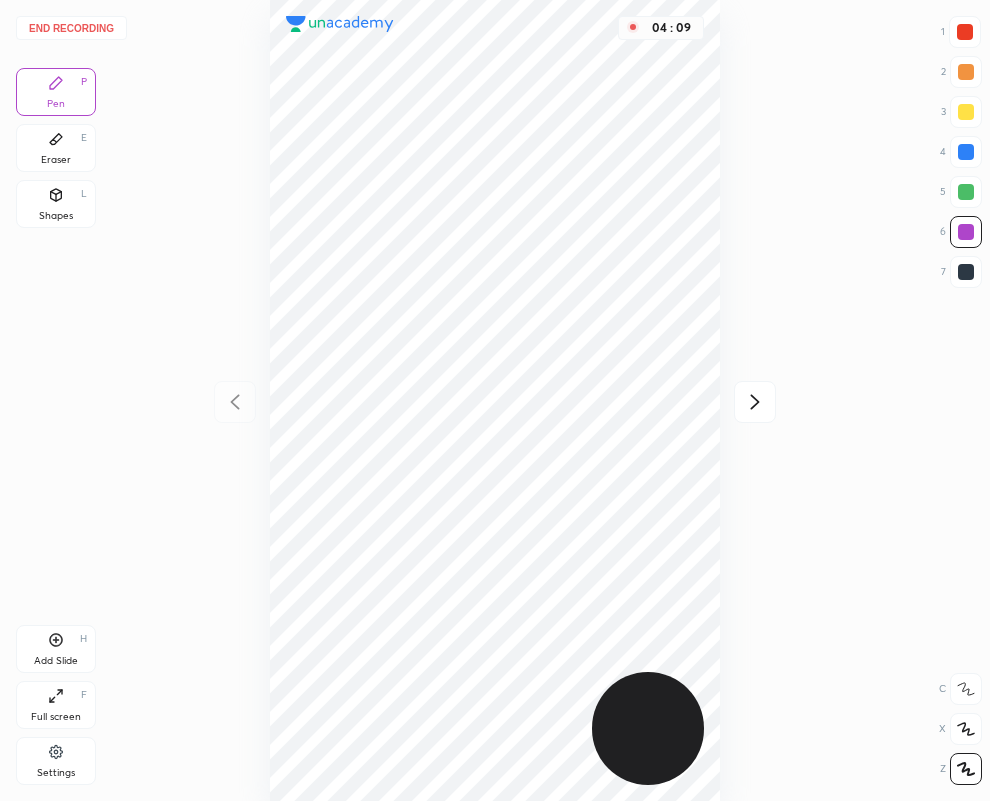 click 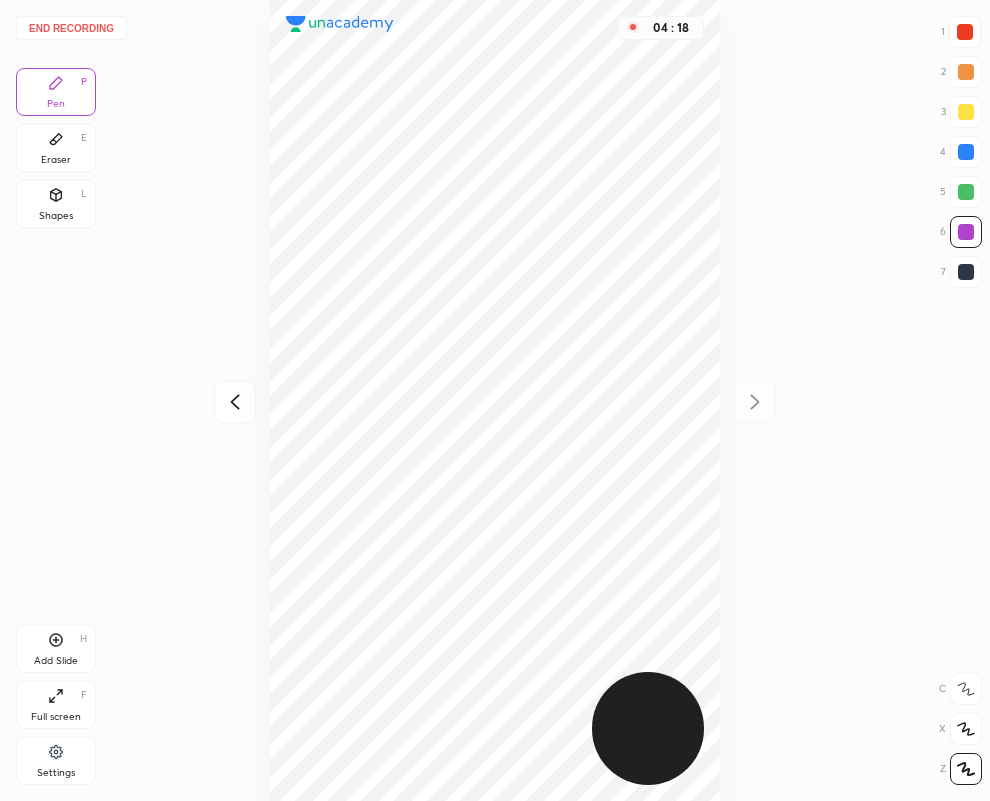 click 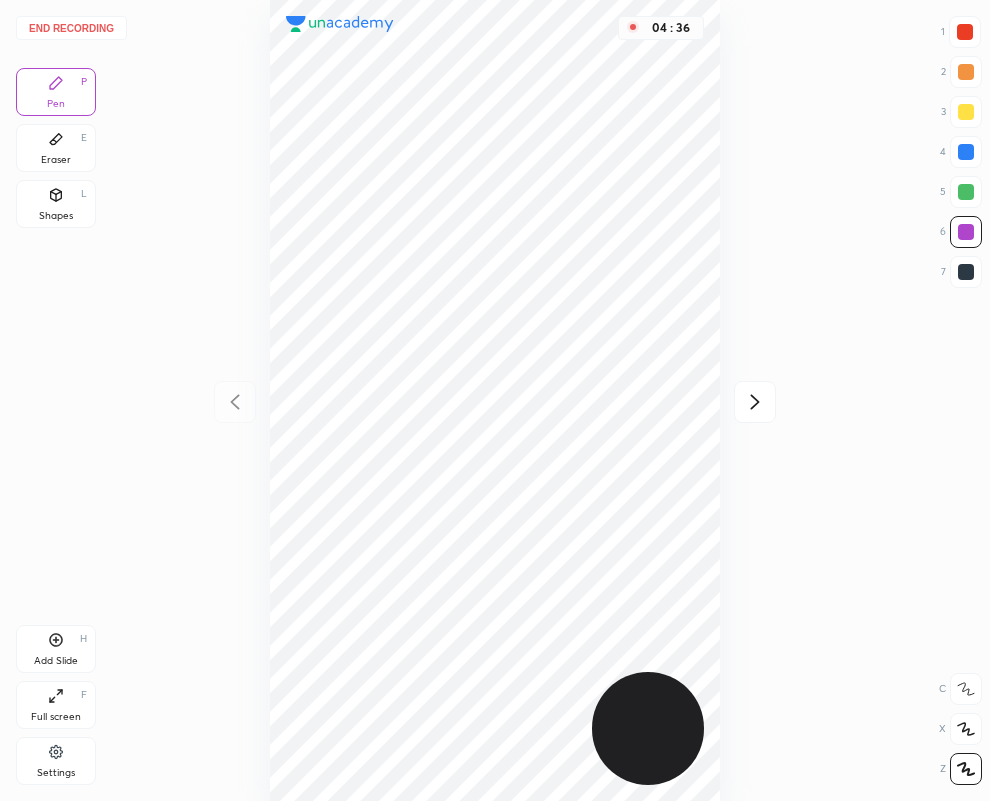 click 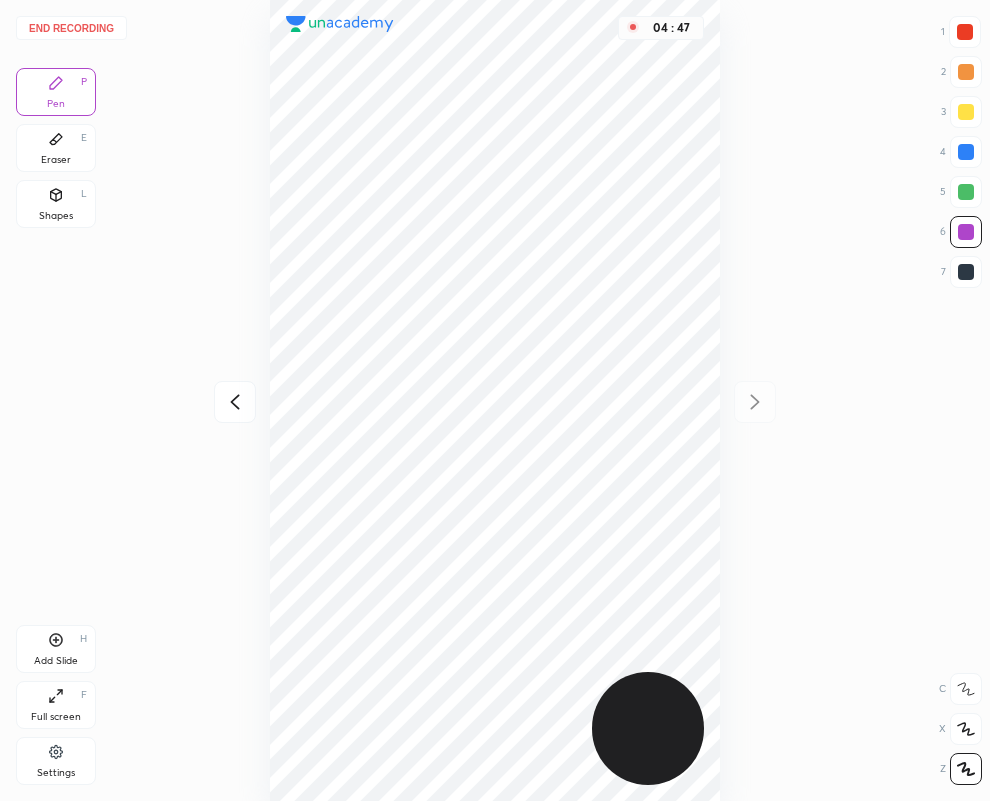 click on "End recording" at bounding box center (71, 28) 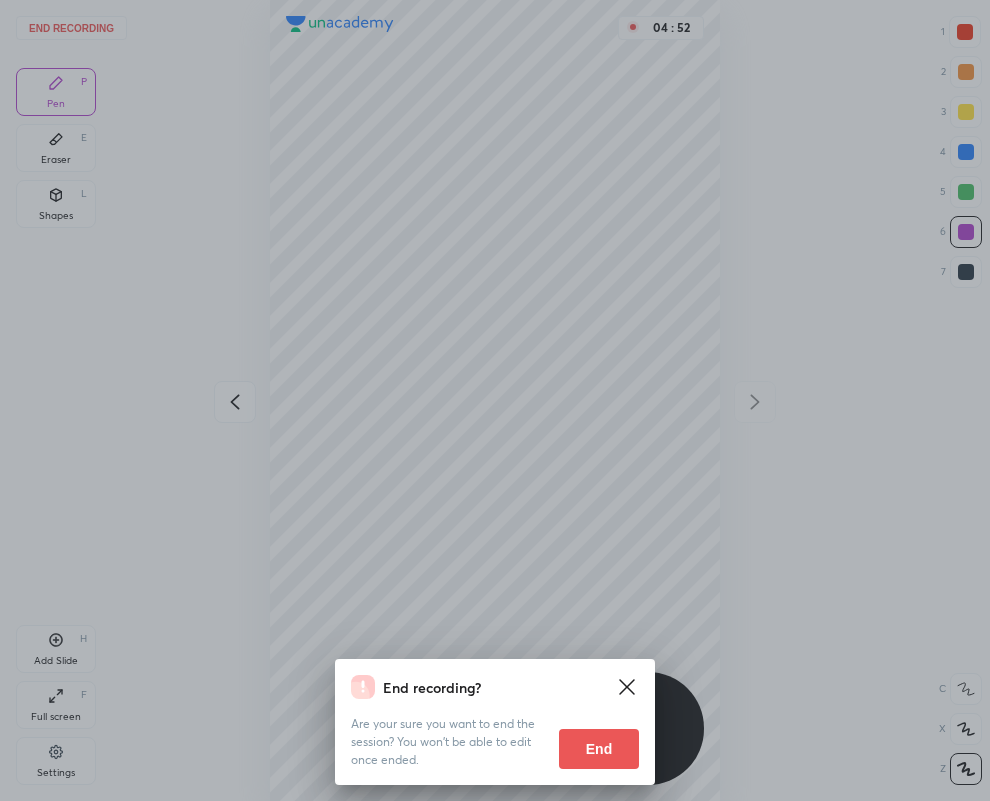 click on "End" at bounding box center [599, 749] 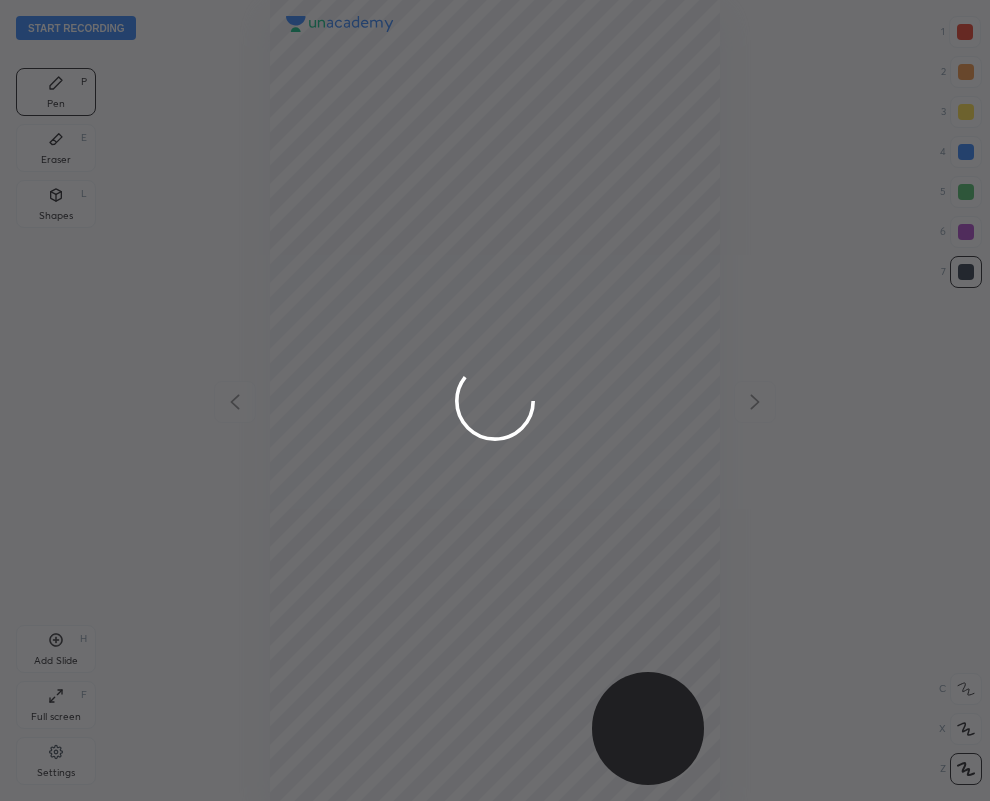 scroll, scrollTop: 99198, scrollLeft: 99330, axis: both 